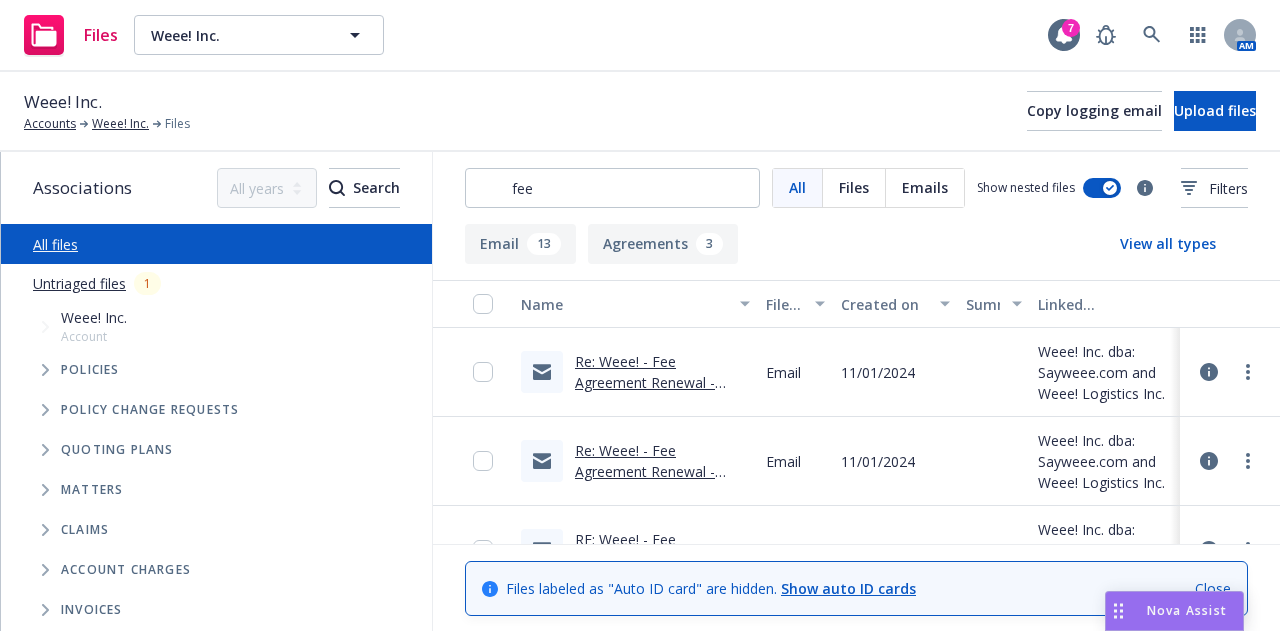 scroll, scrollTop: 0, scrollLeft: 0, axis: both 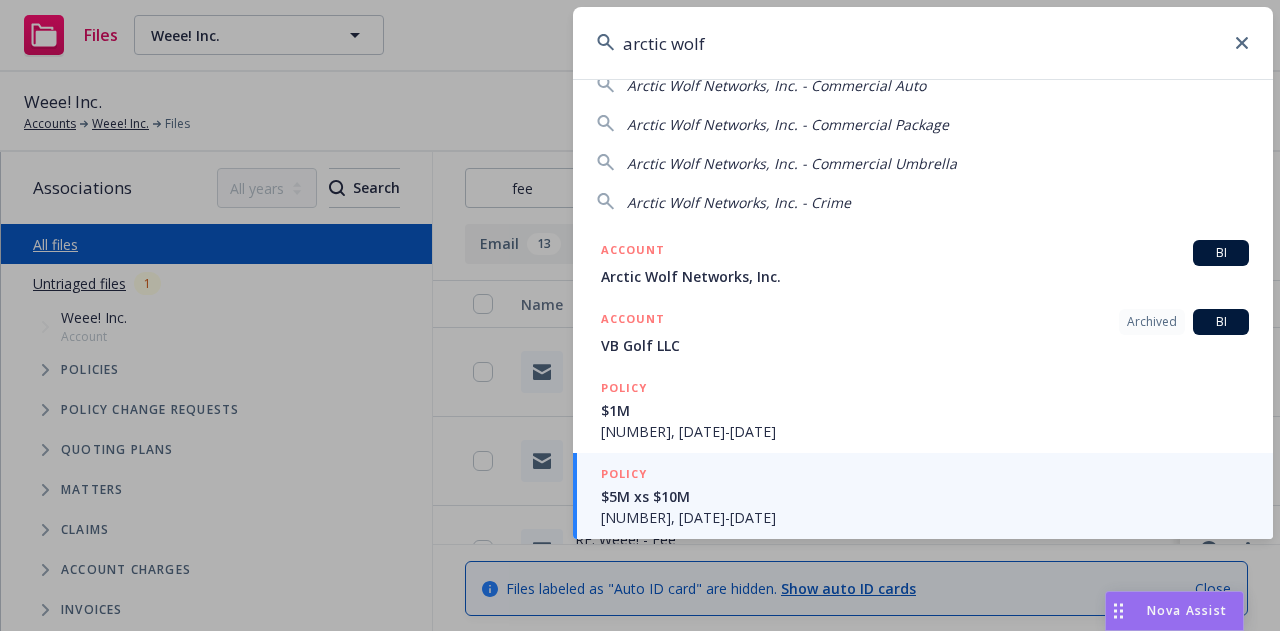type on "arctic wolf" 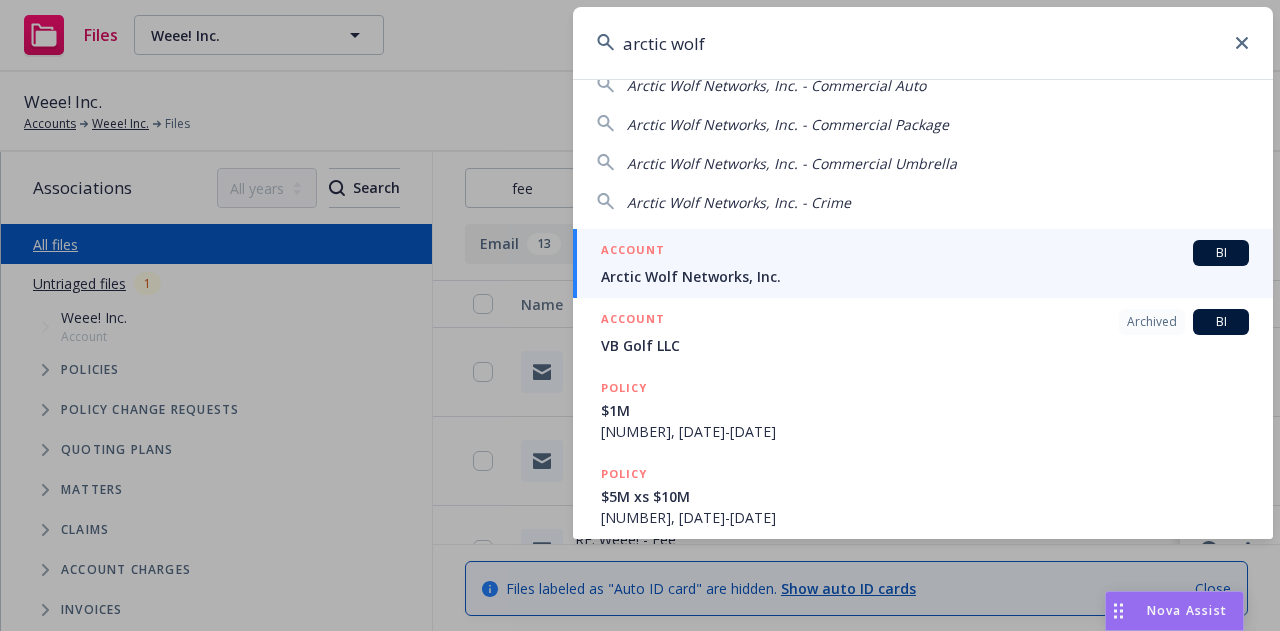 click on "ACCOUNT BI Arctic Wolf Networks, Inc." at bounding box center (923, 263) 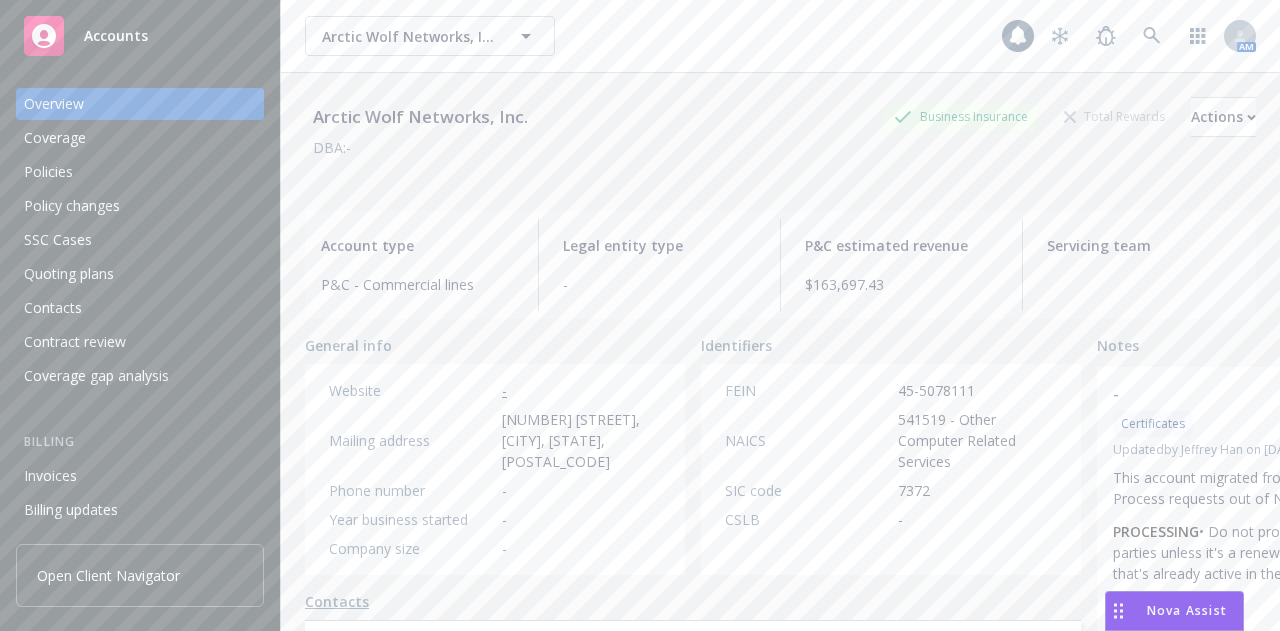 scroll, scrollTop: 0, scrollLeft: 0, axis: both 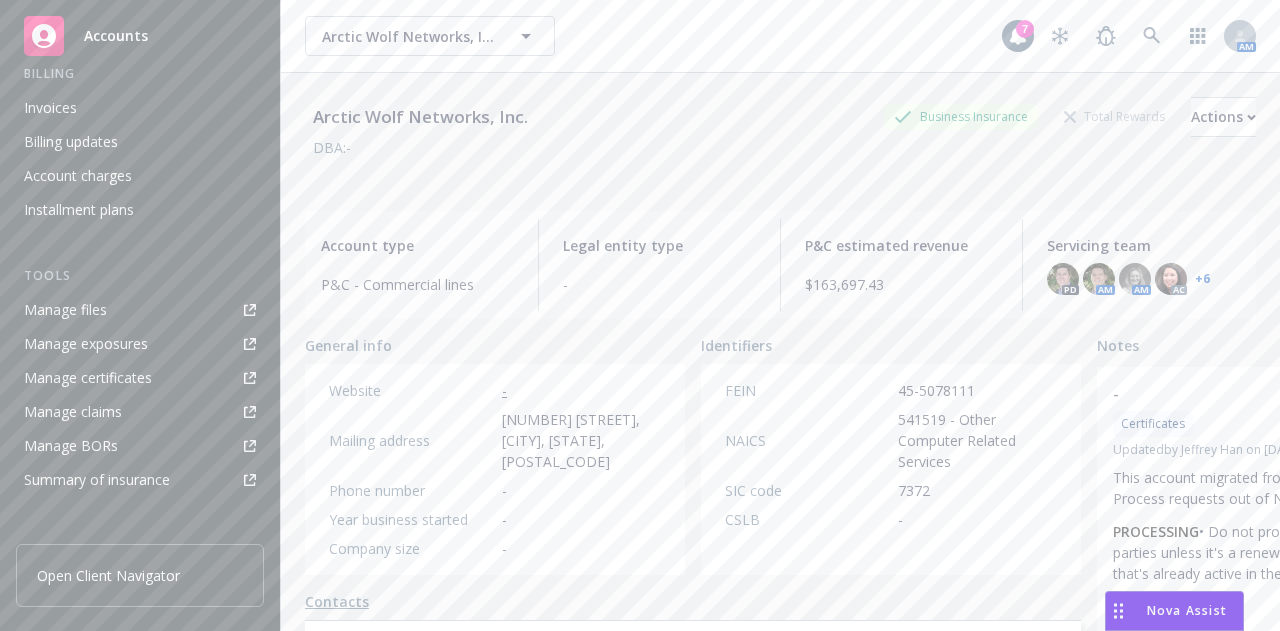 click on "Manage files" at bounding box center [65, 310] 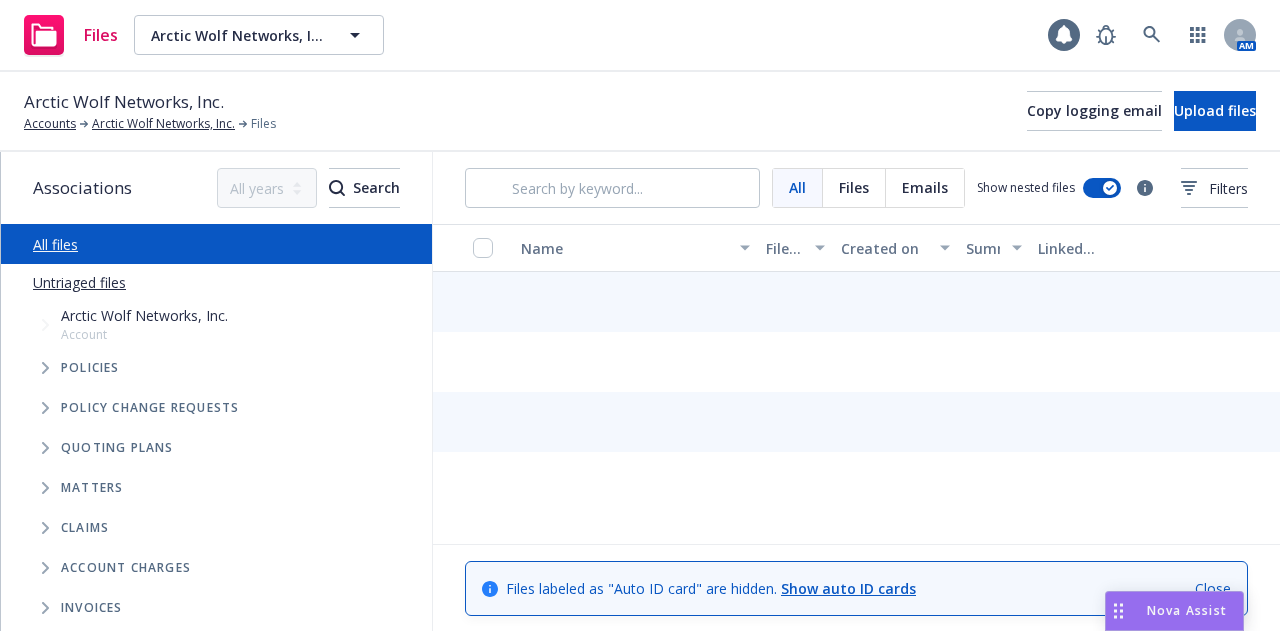 scroll, scrollTop: 0, scrollLeft: 0, axis: both 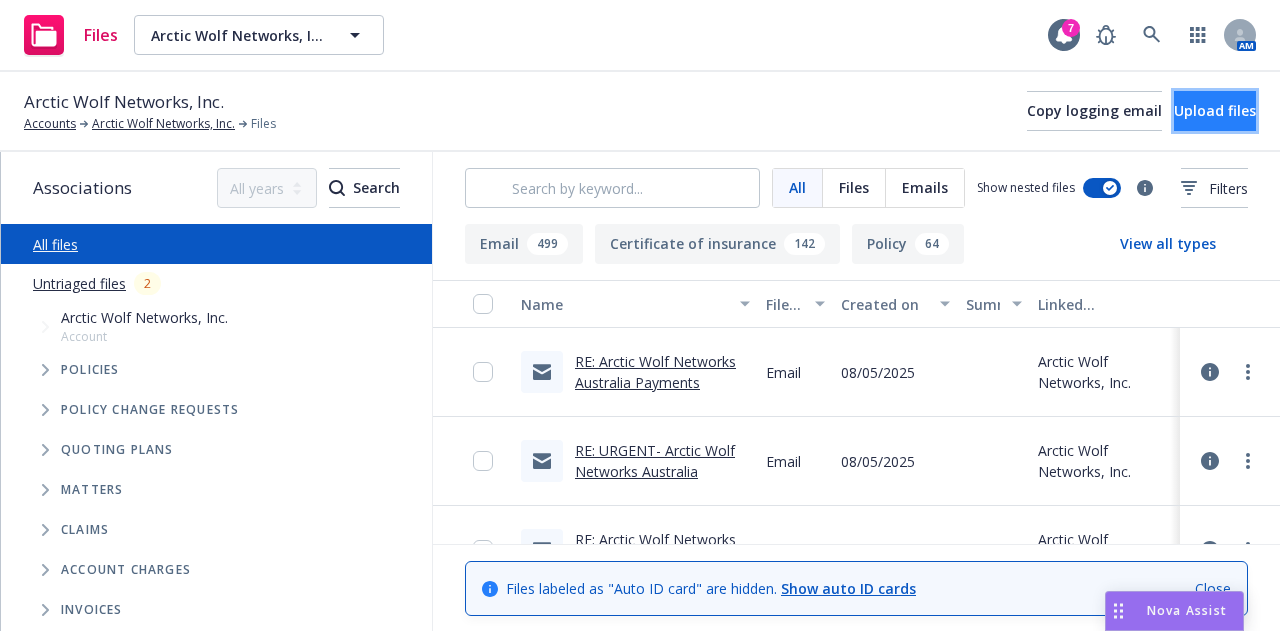 click on "Upload files" at bounding box center (1215, 110) 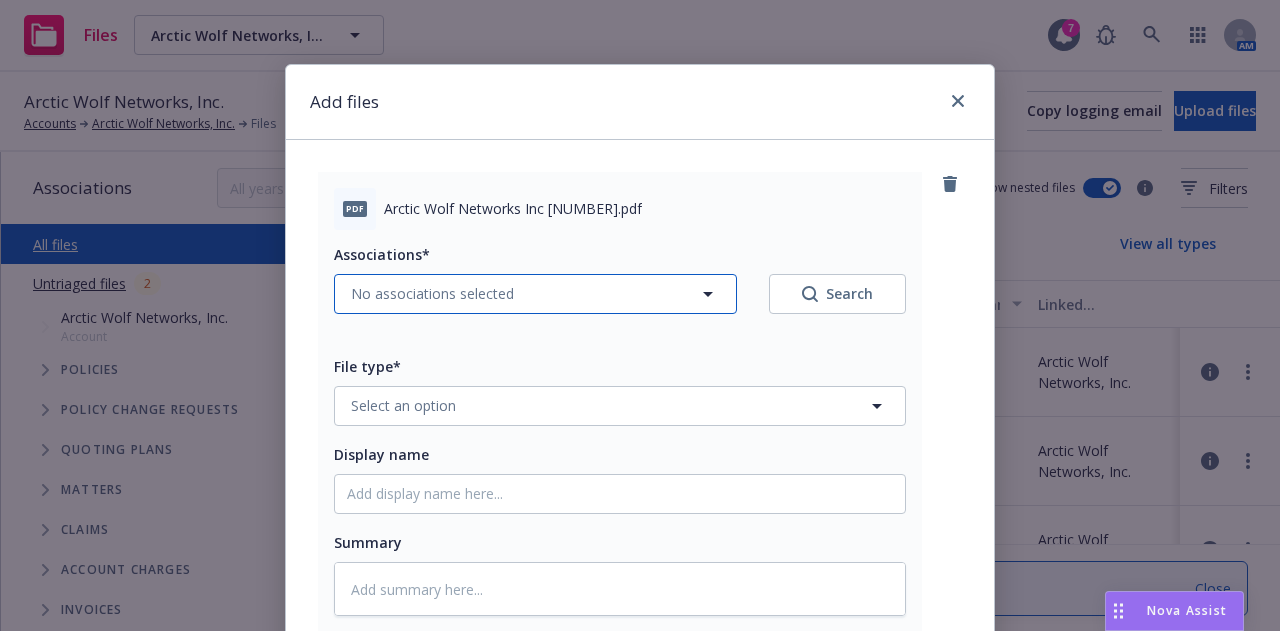 click on "No associations selected" at bounding box center [535, 294] 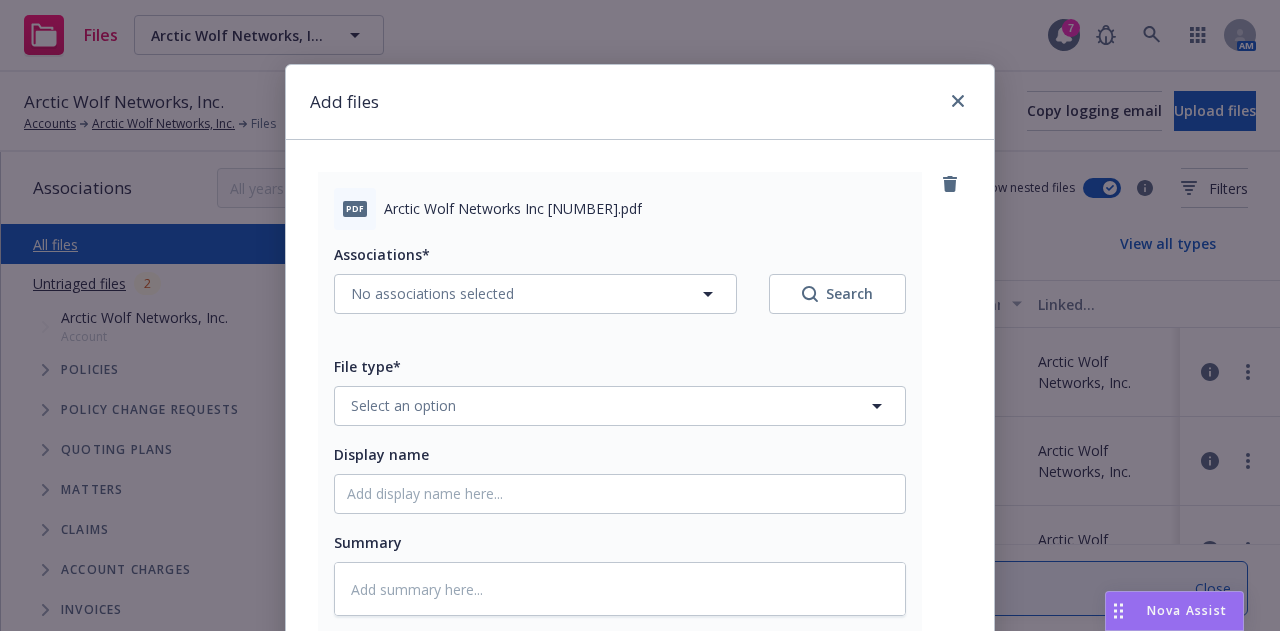 type on "x" 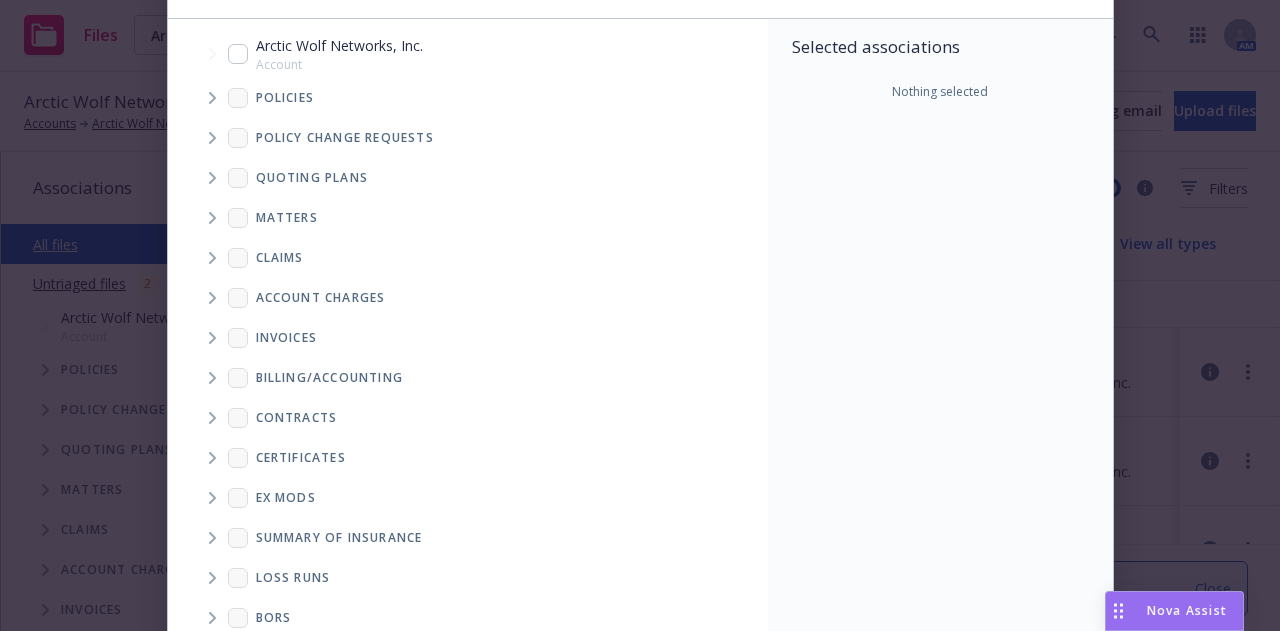 scroll, scrollTop: 126, scrollLeft: 0, axis: vertical 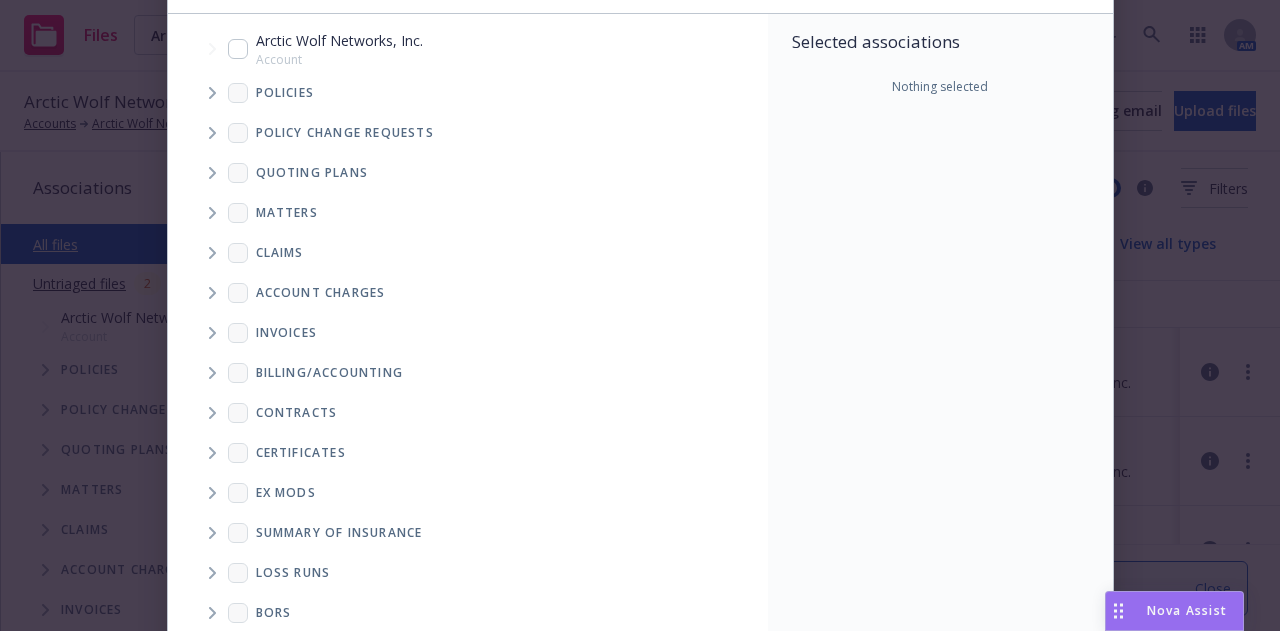 click at bounding box center [212, 93] 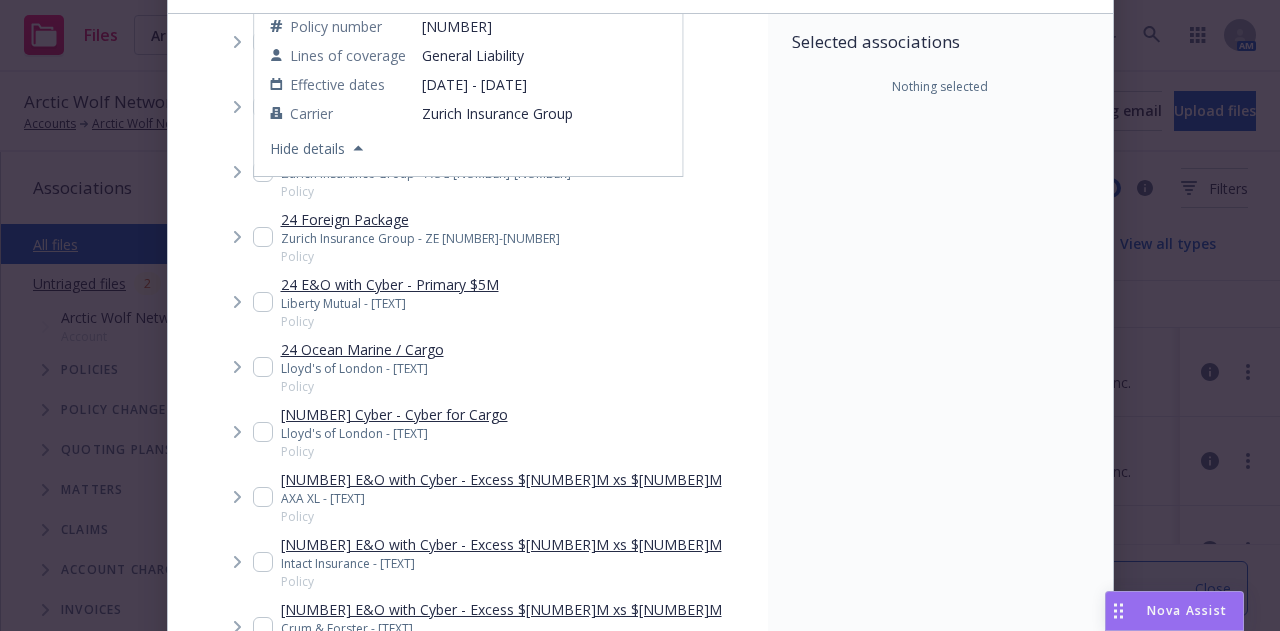 scroll, scrollTop: 0, scrollLeft: 0, axis: both 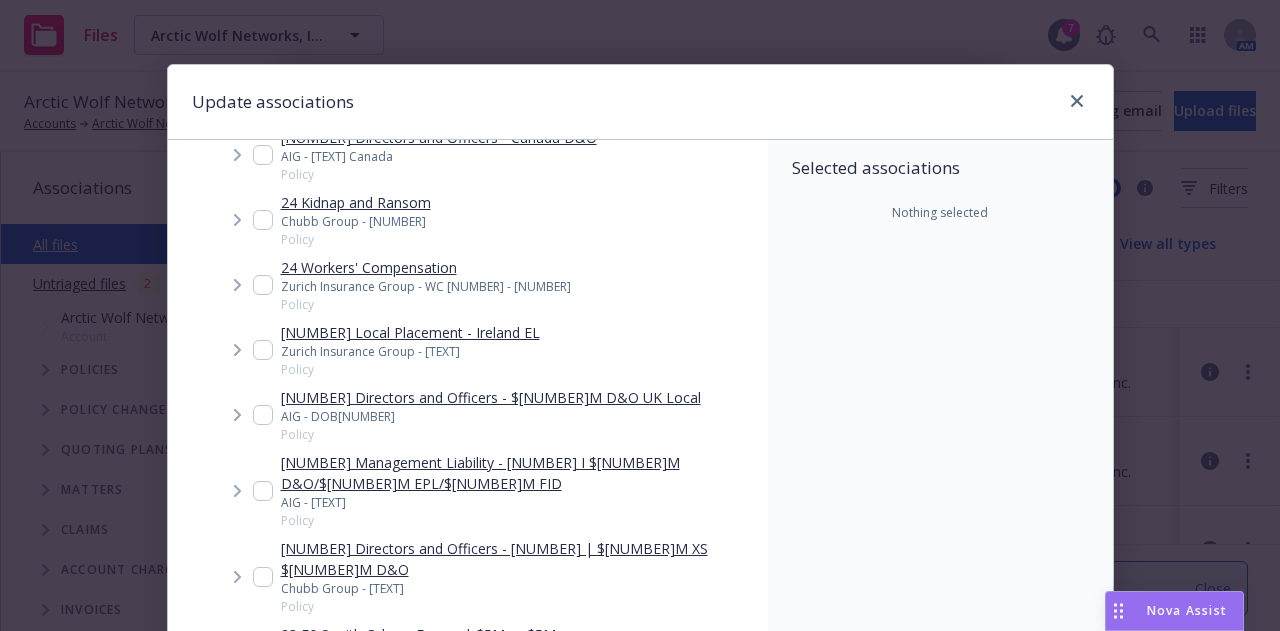 click at bounding box center [237, 285] 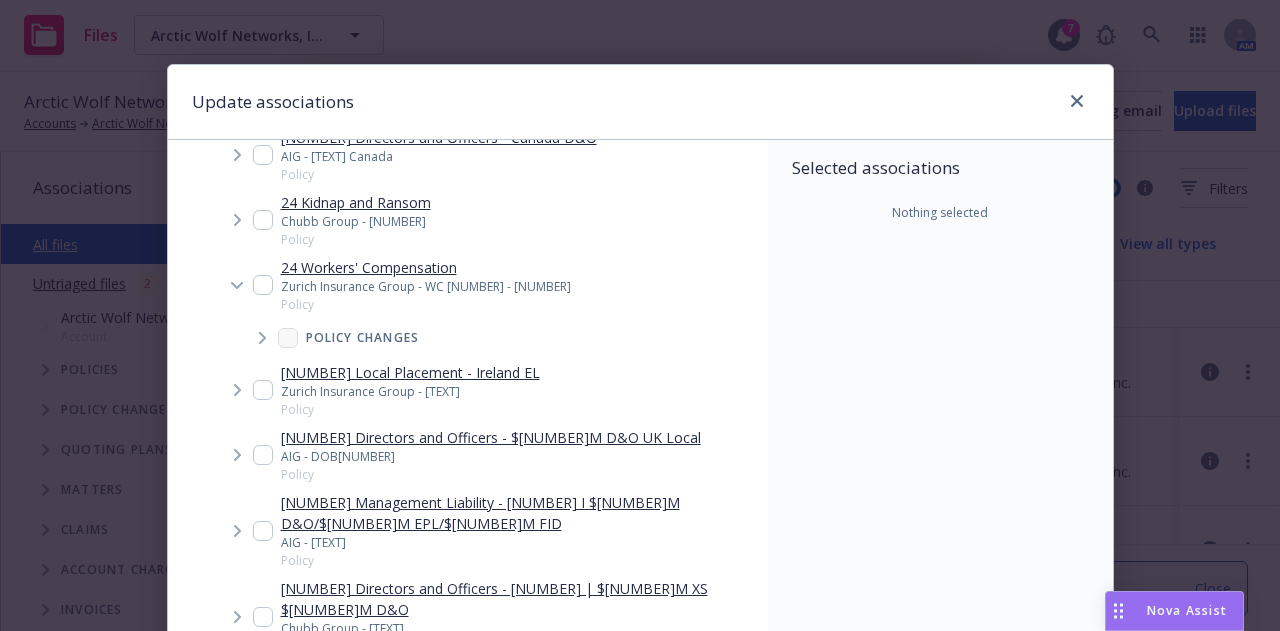 click at bounding box center [263, 285] 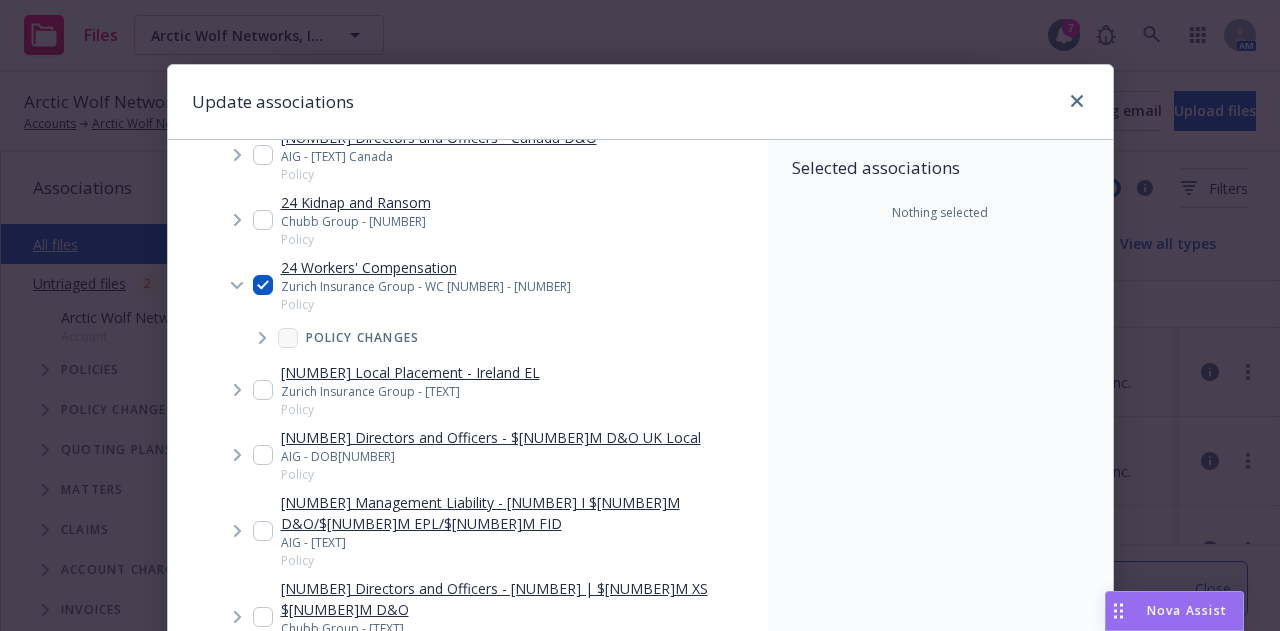 checkbox on "true" 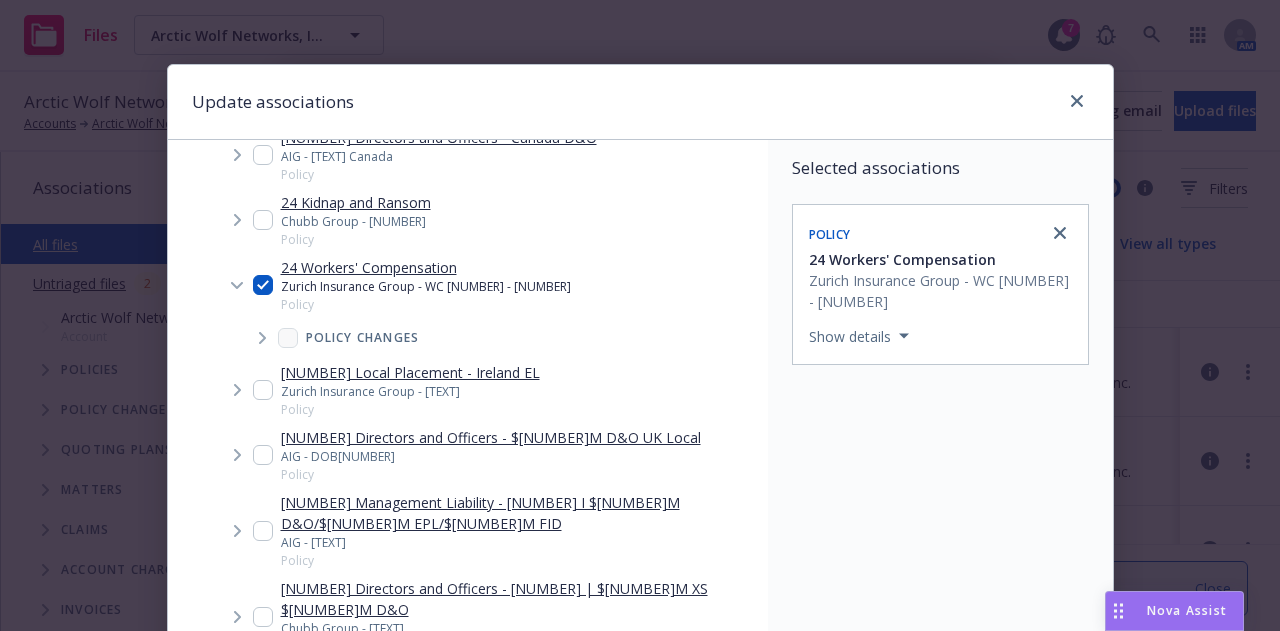 click on "Selected associations Policy [NUMBER] Workers' Compensation Zurich Insurance Group - WC [NUMBER] - [NUMBER] Show details" at bounding box center (940, 490) 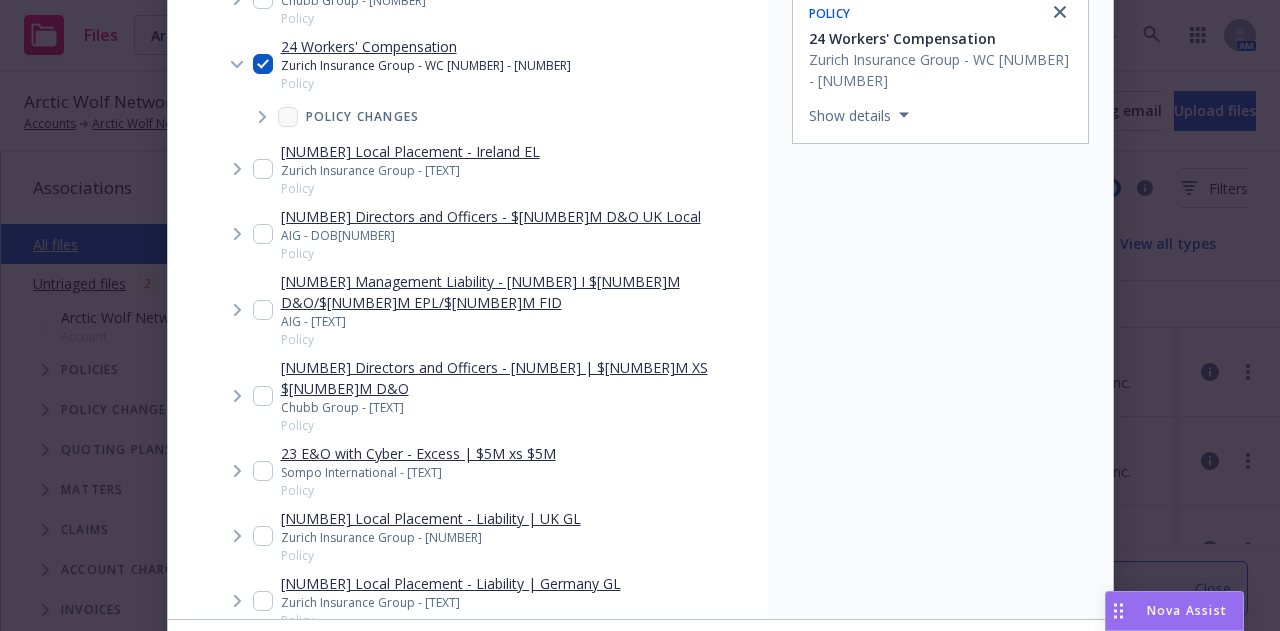 scroll, scrollTop: 360, scrollLeft: 0, axis: vertical 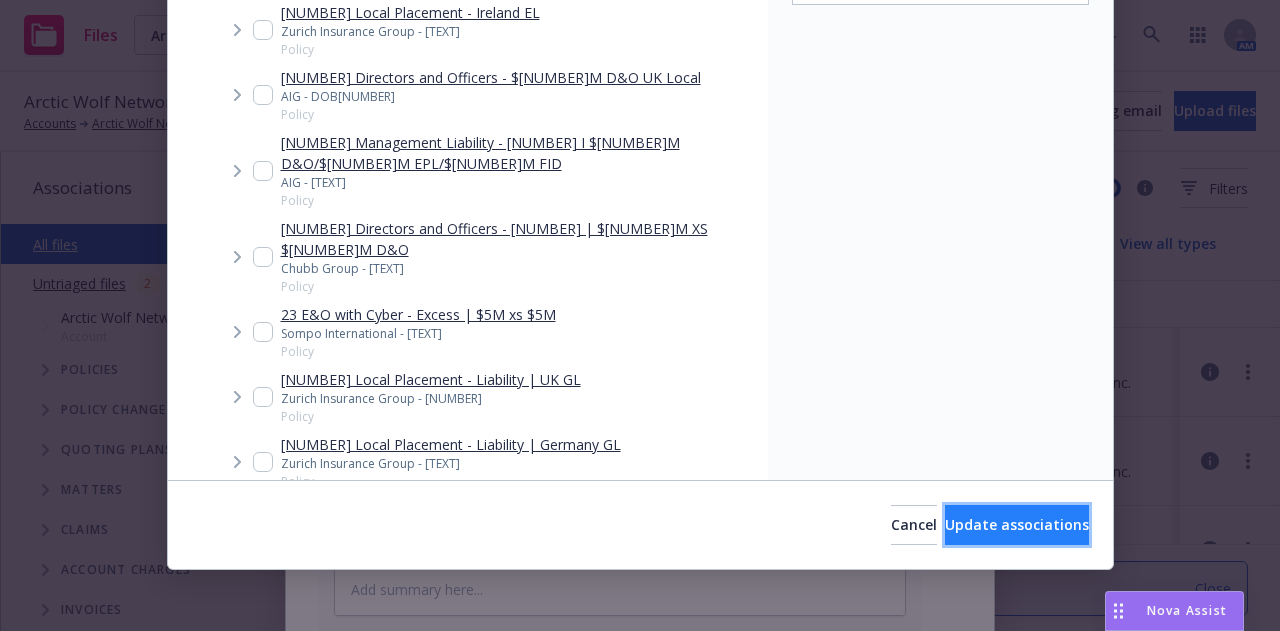 click on "Update associations" at bounding box center (1017, 525) 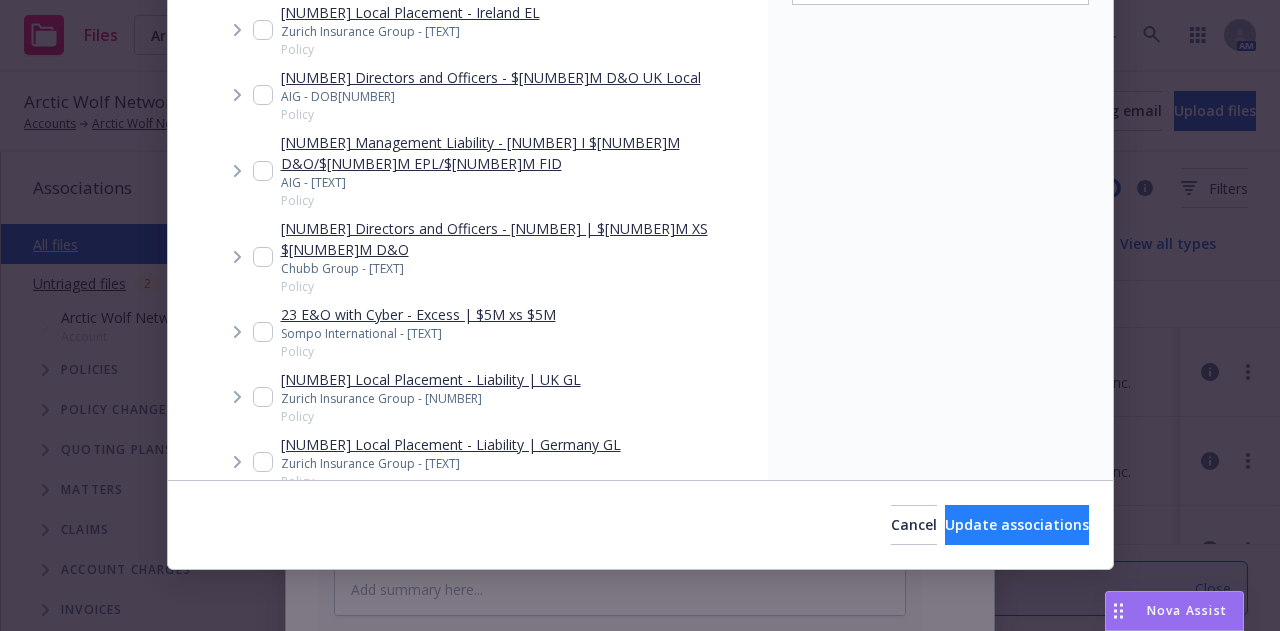 type on "x" 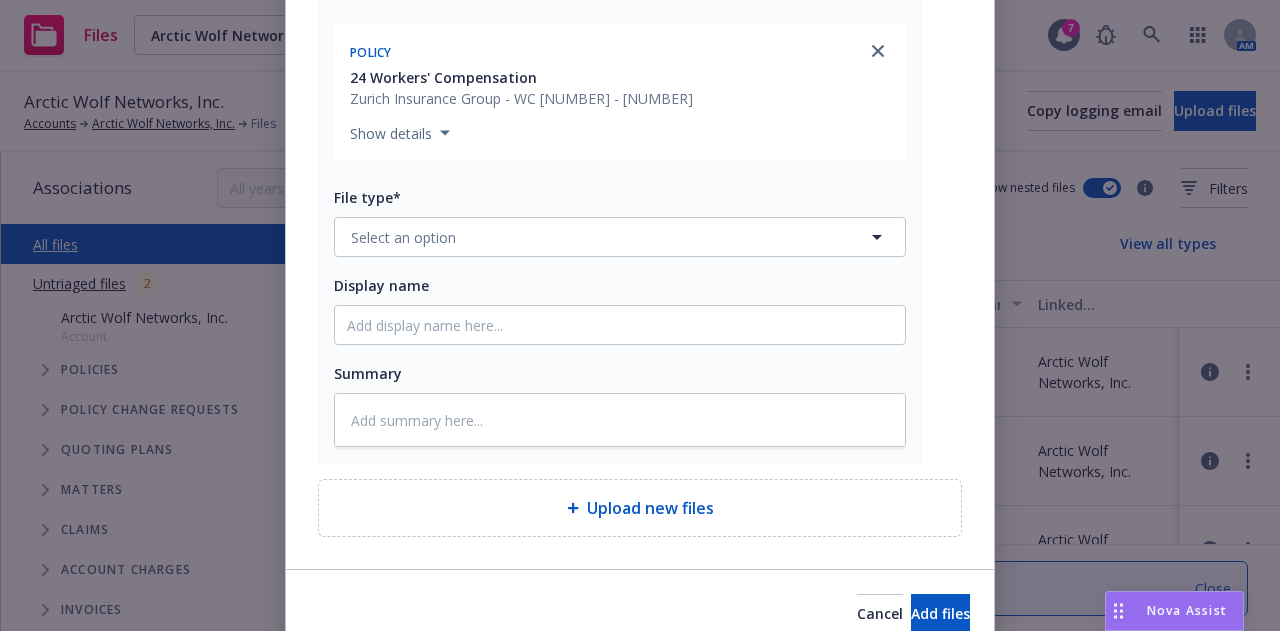 scroll, scrollTop: 316, scrollLeft: 0, axis: vertical 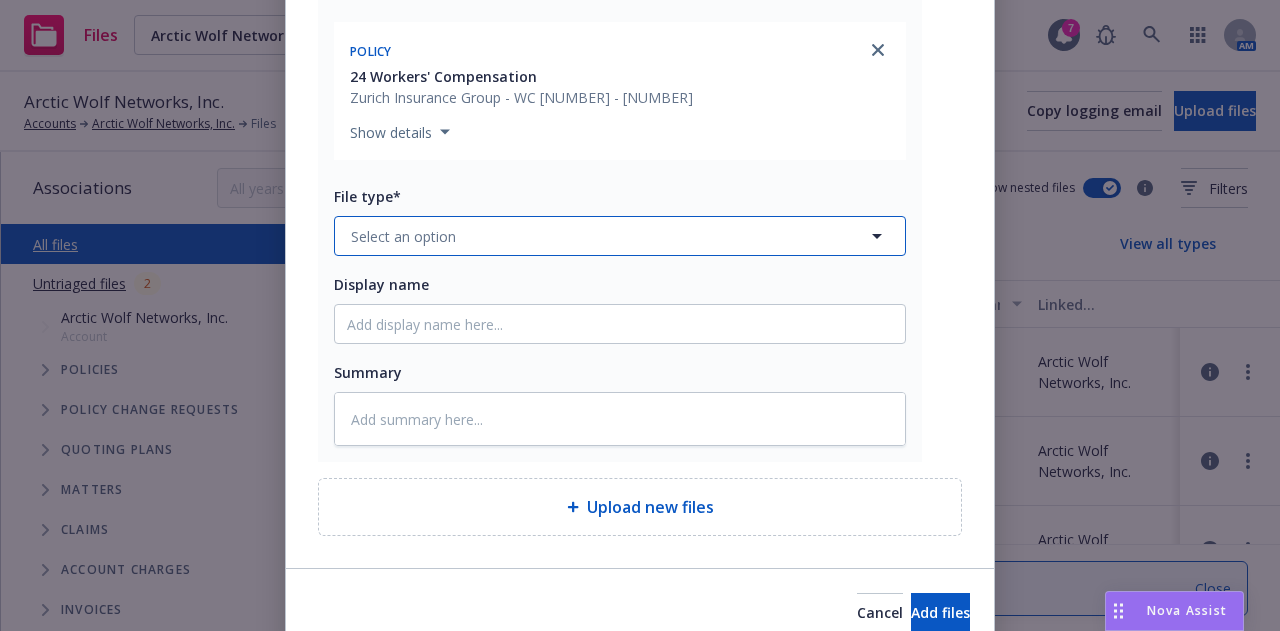 click on "Select an option" at bounding box center (620, 236) 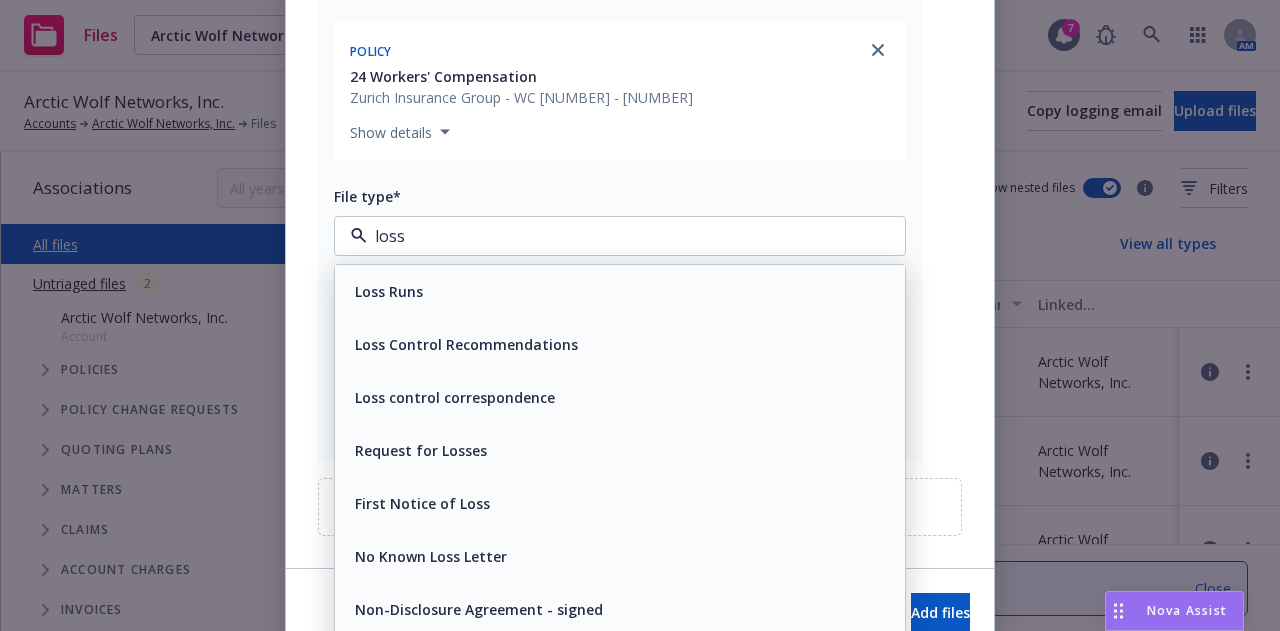 type on "loss e" 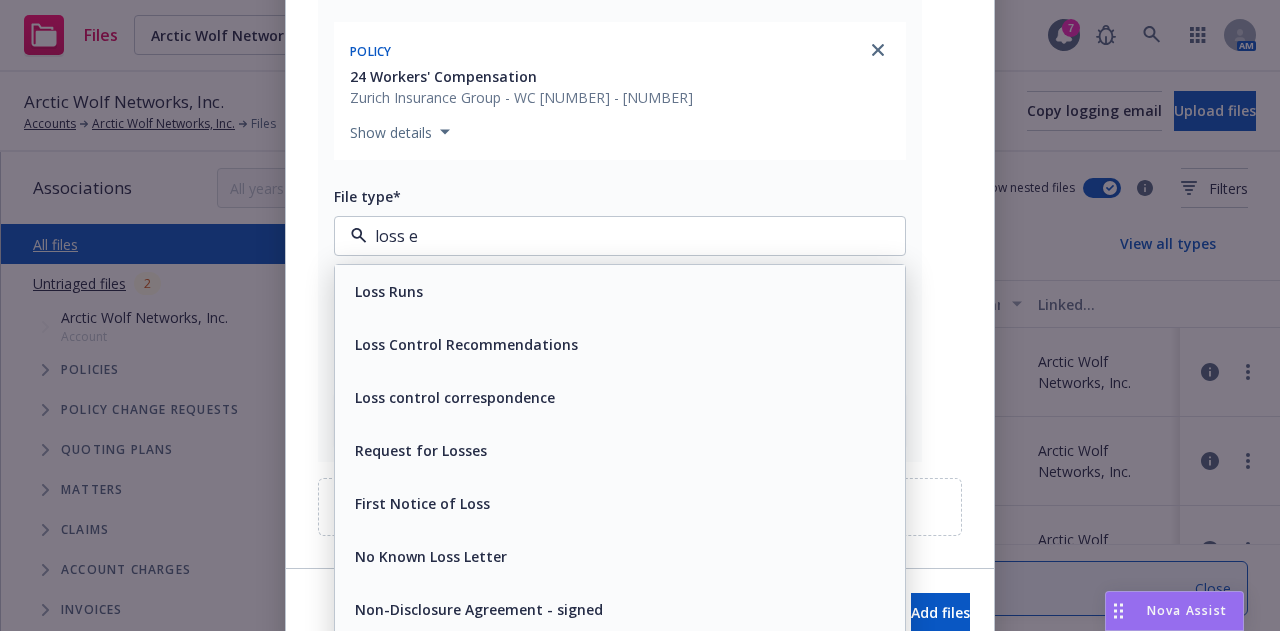 type on "x" 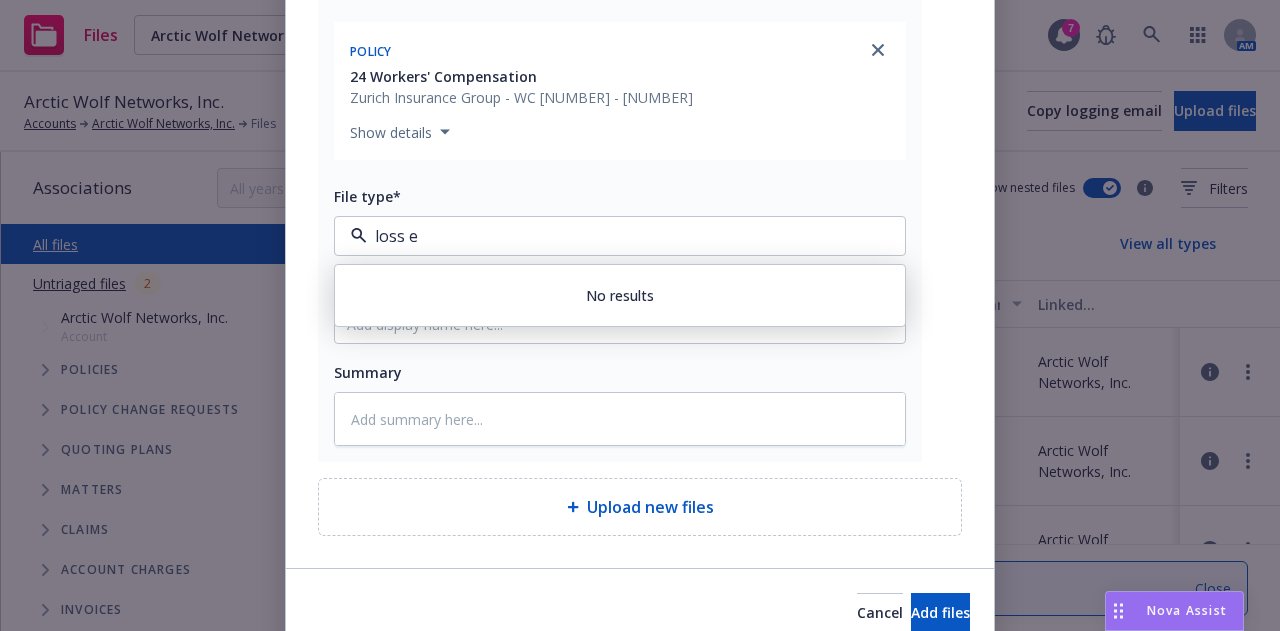 type on "loss" 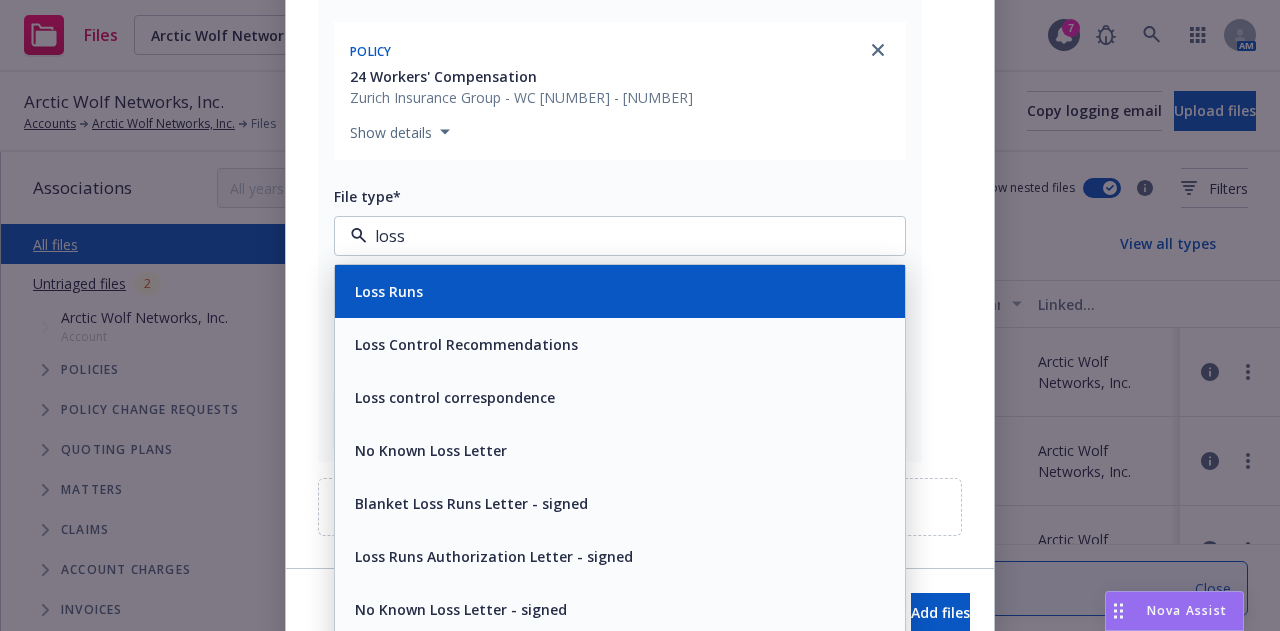 click on "Loss Runs" at bounding box center [620, 291] 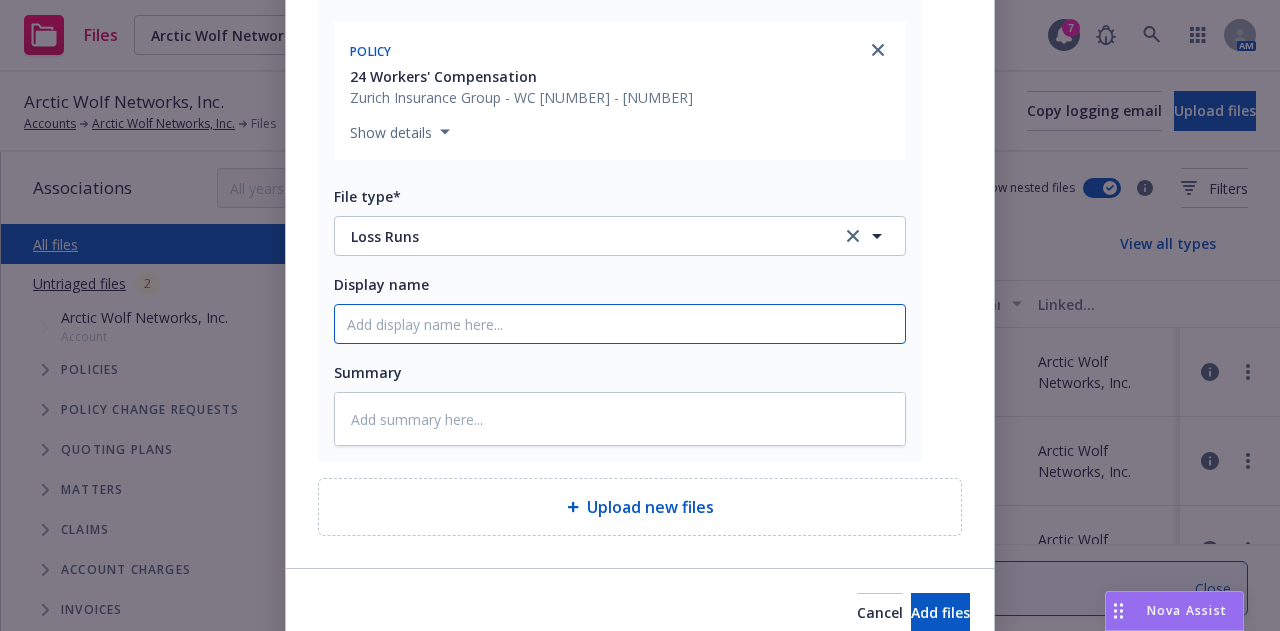 click on "Display name" at bounding box center [620, 324] 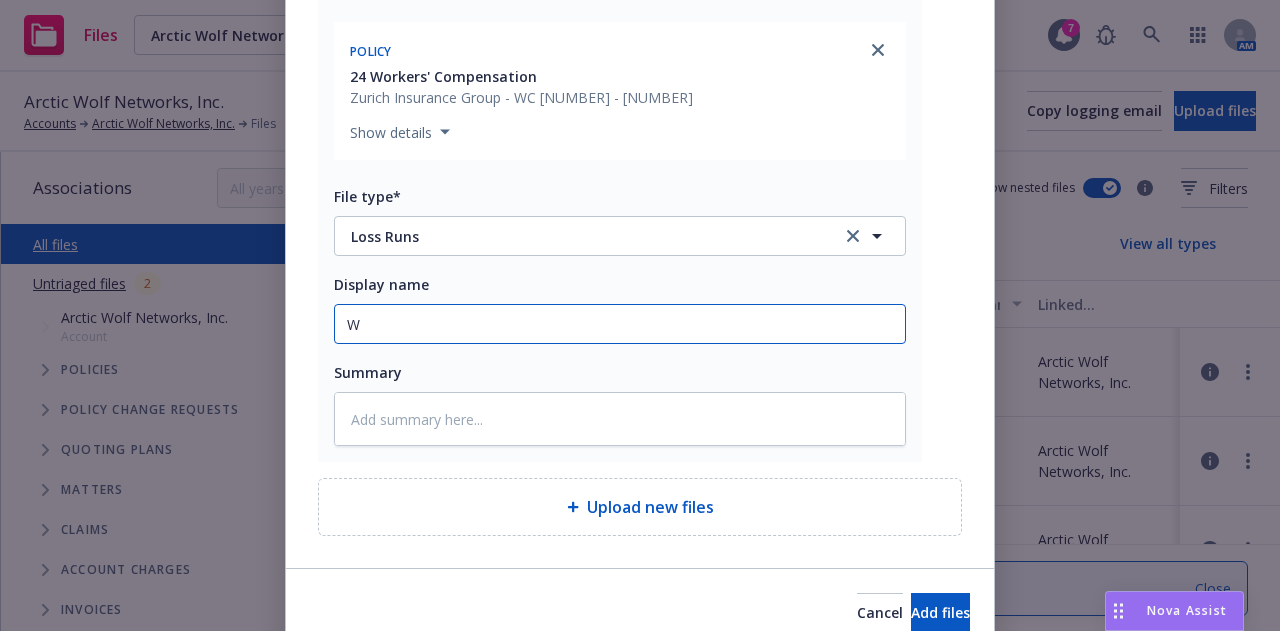 type on "x" 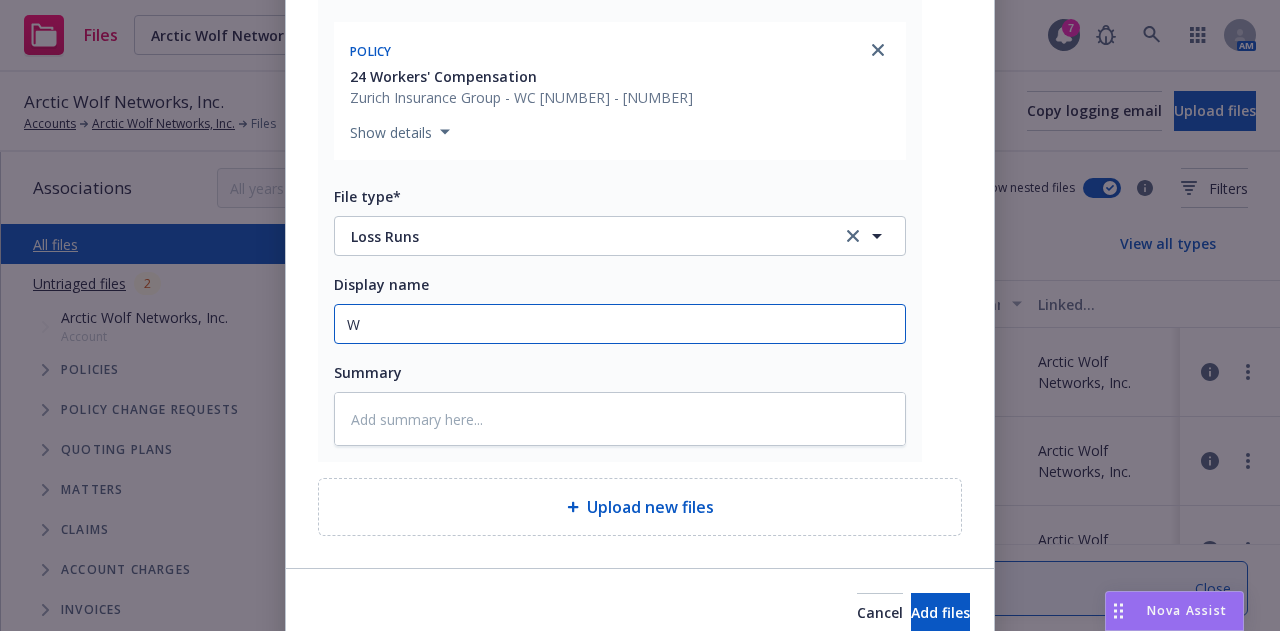 type on "W" 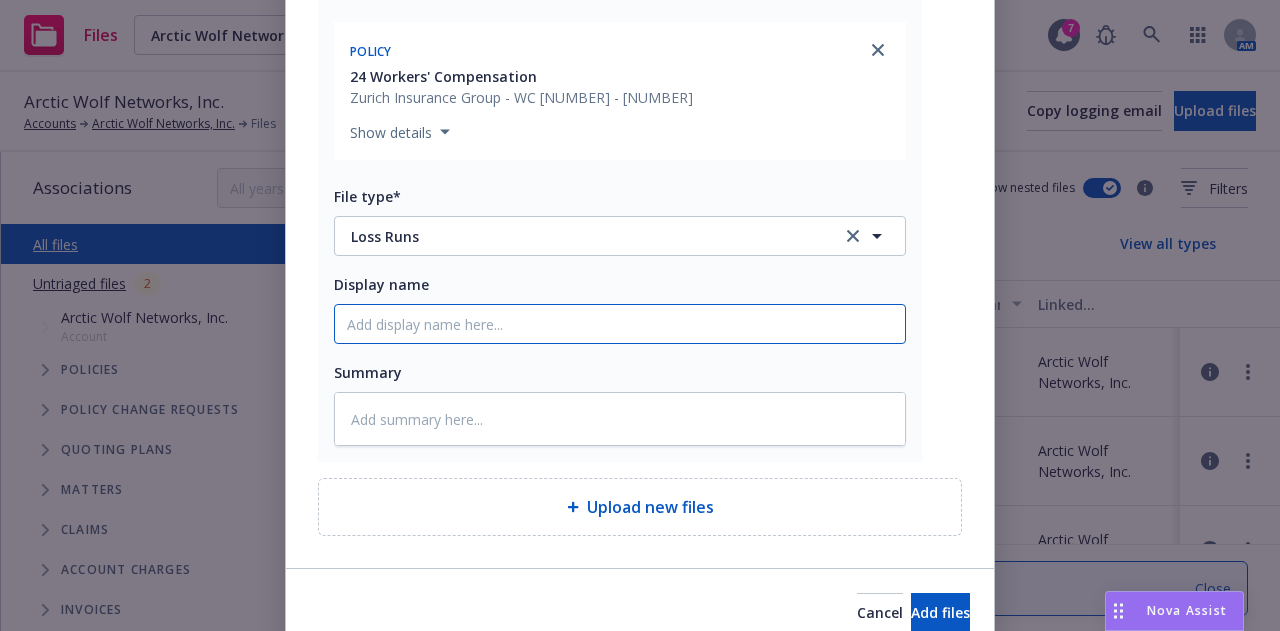 type on "x" 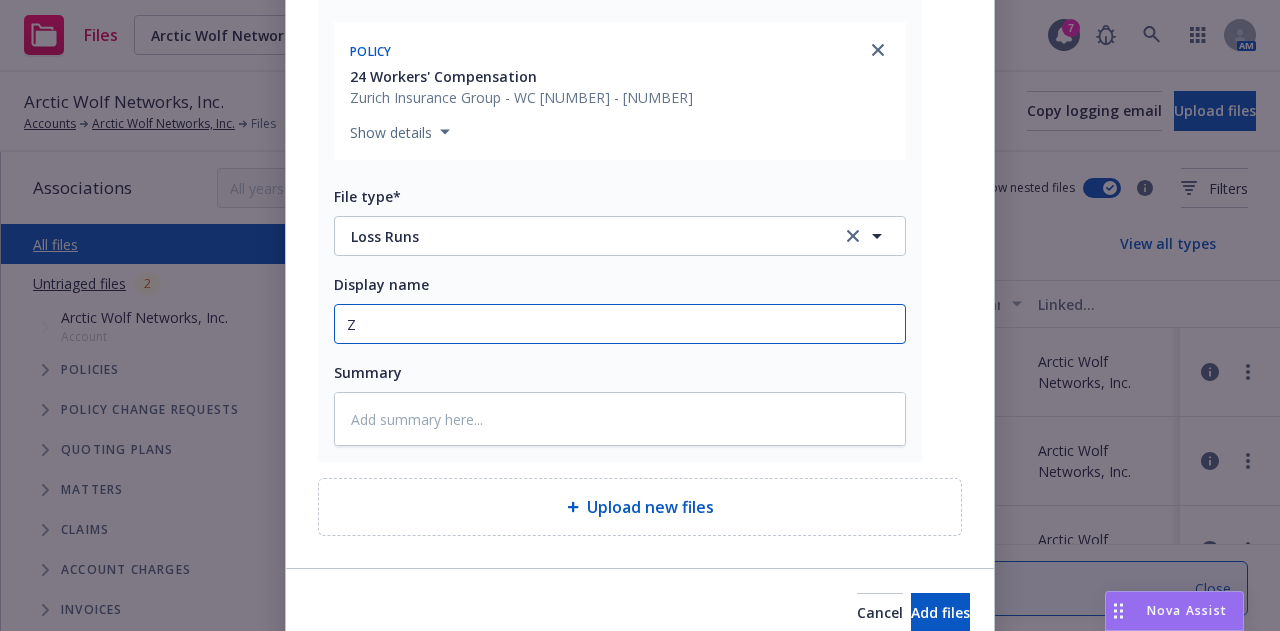 type on "x" 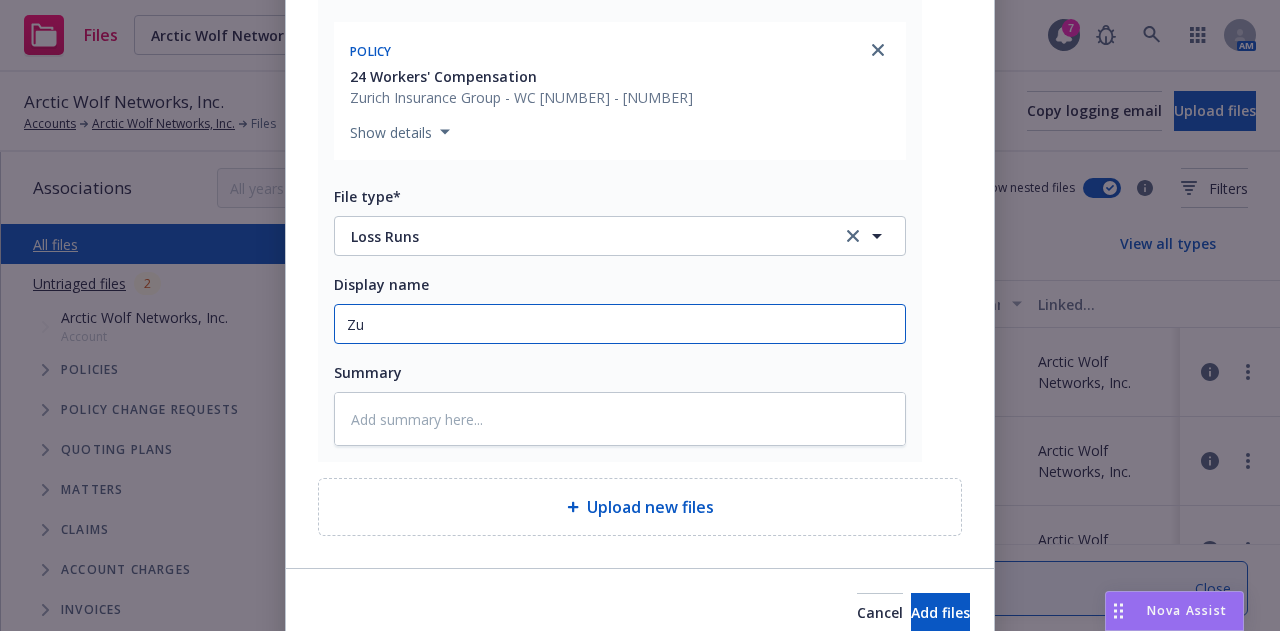 type on "x" 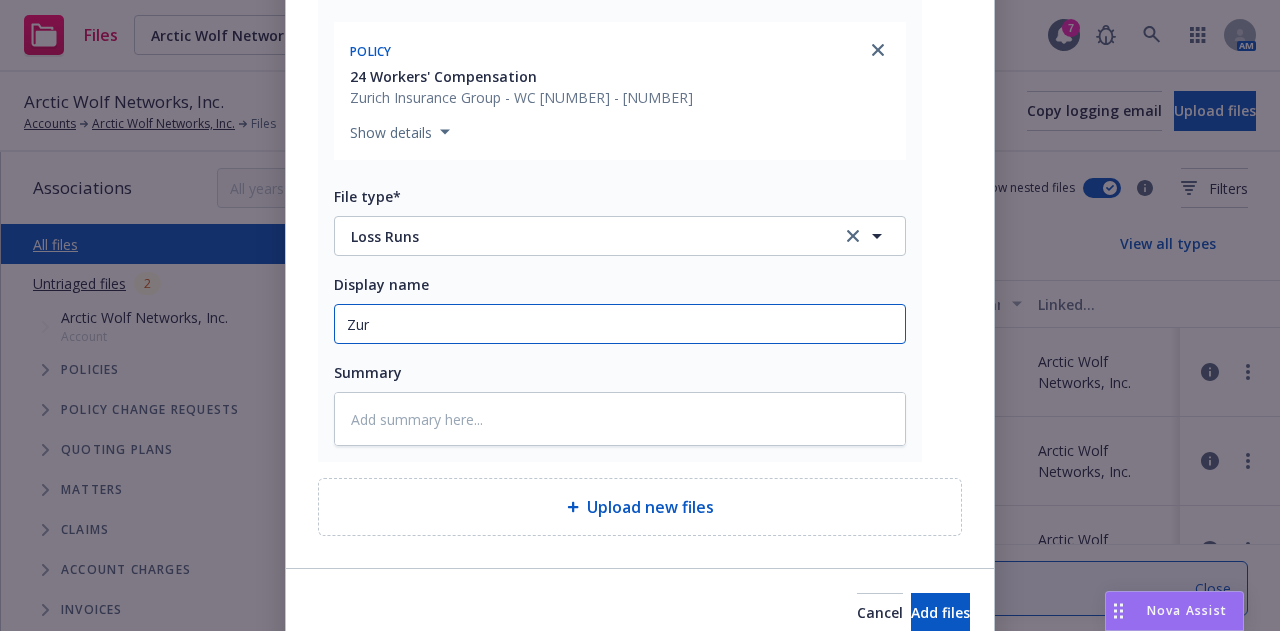type on "x" 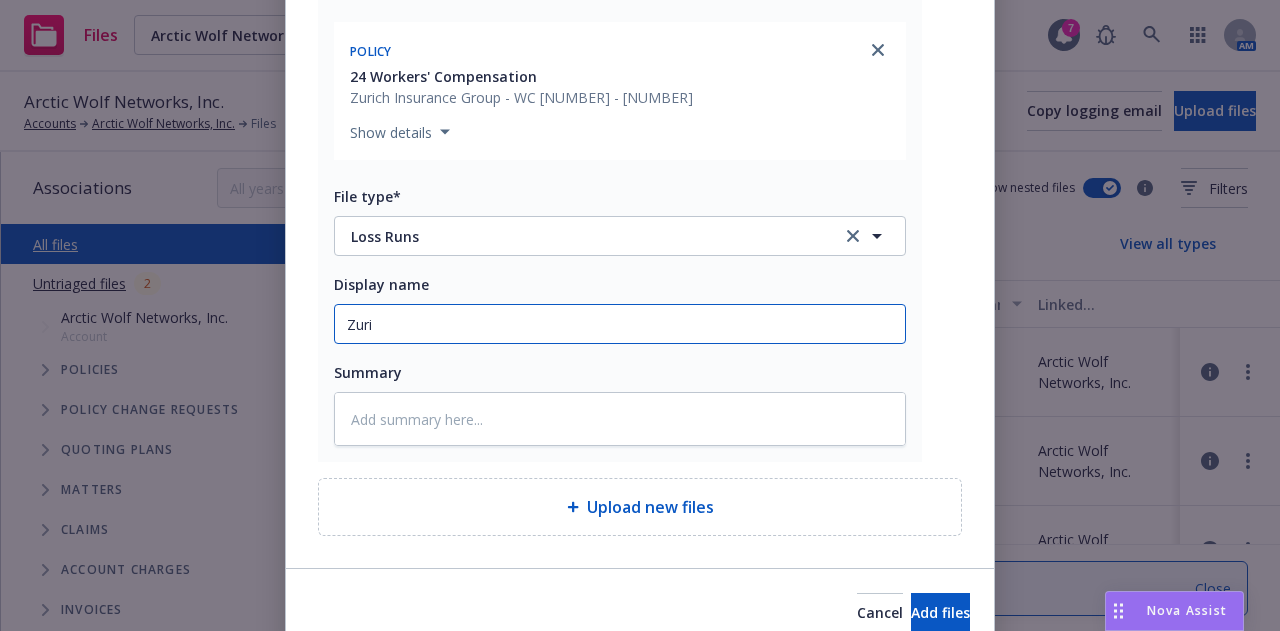 type on "x" 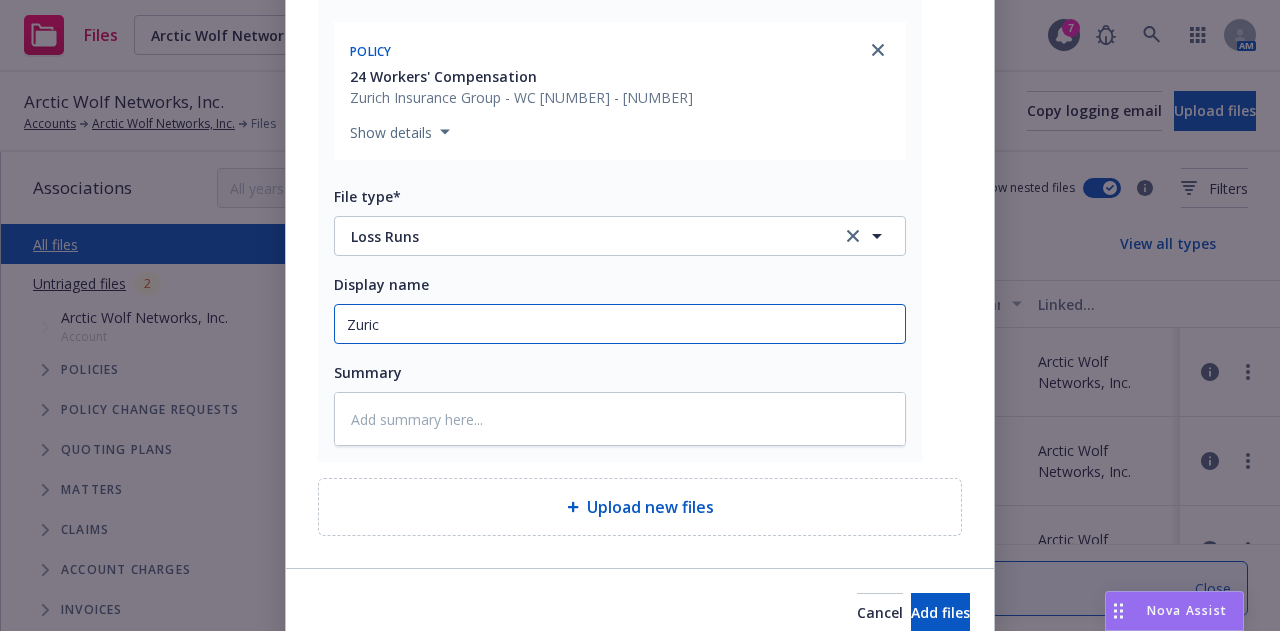 type on "Zurich" 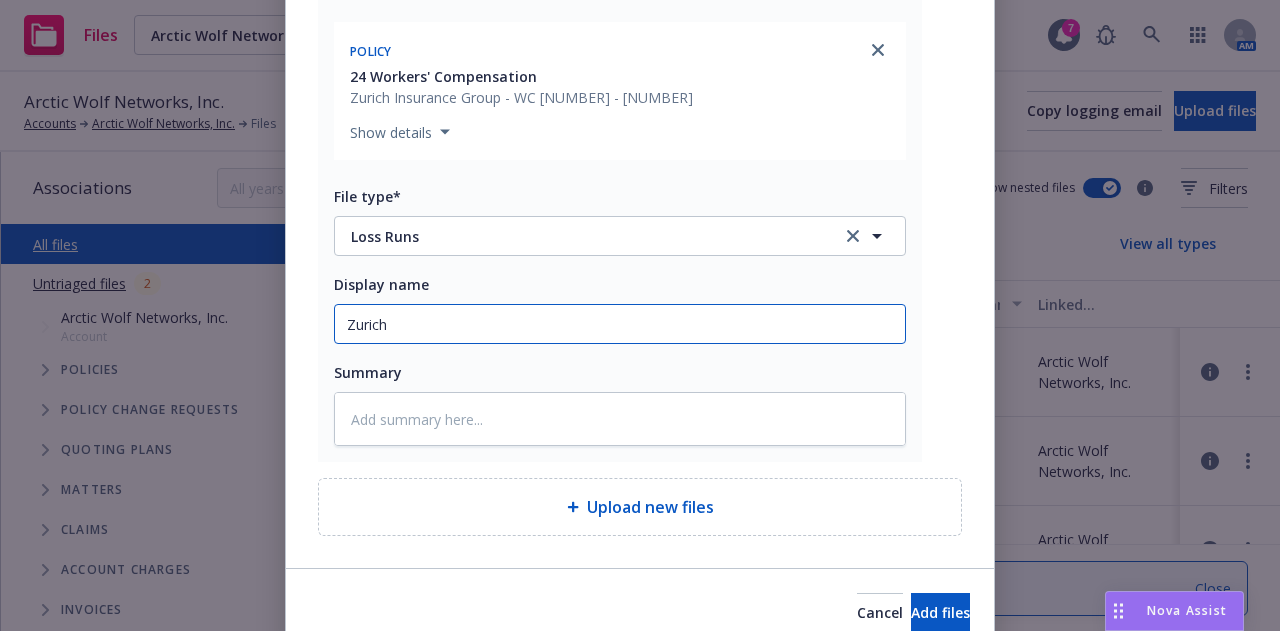 type on "x" 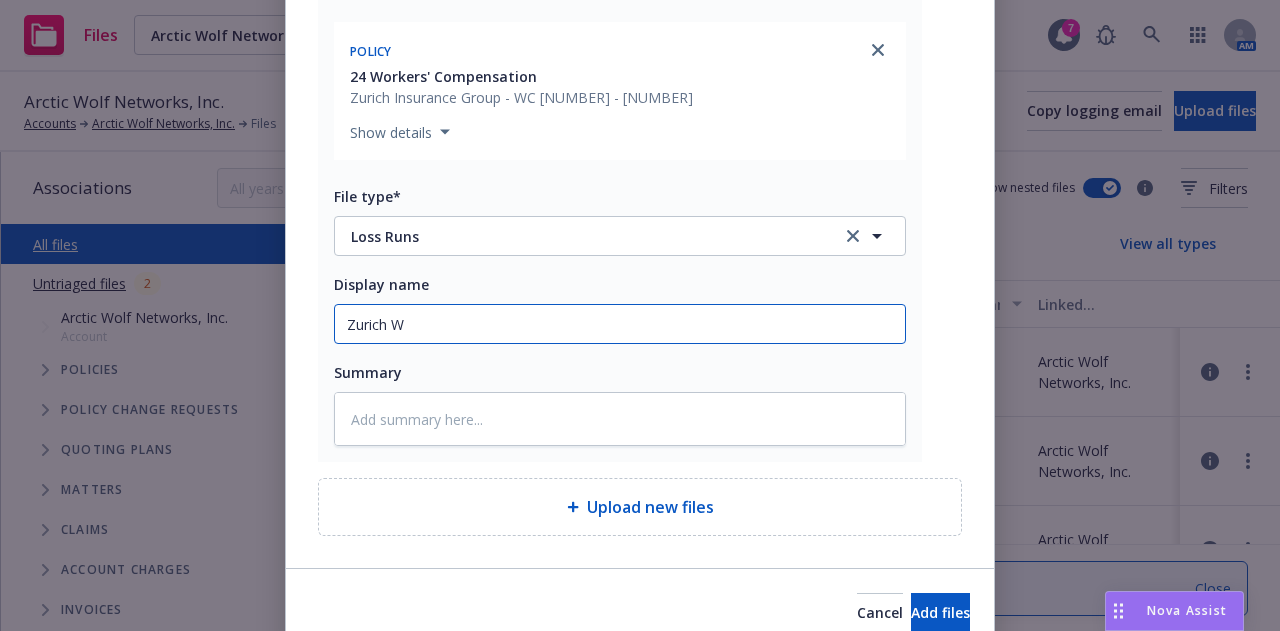type on "x" 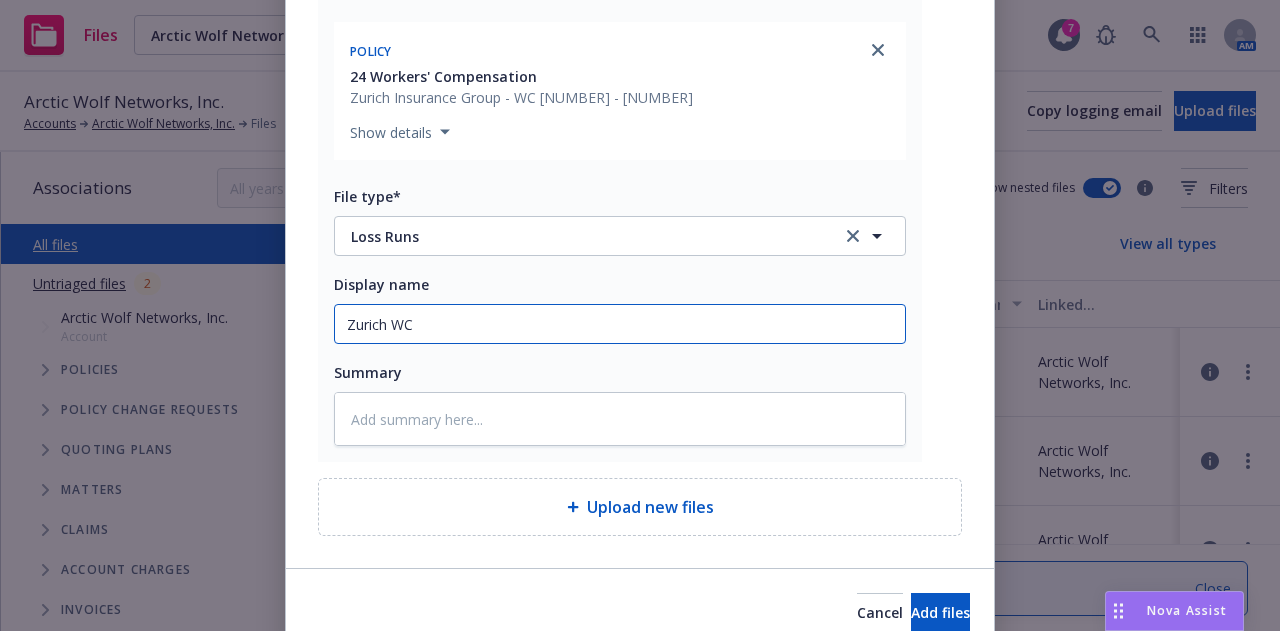 type on "x" 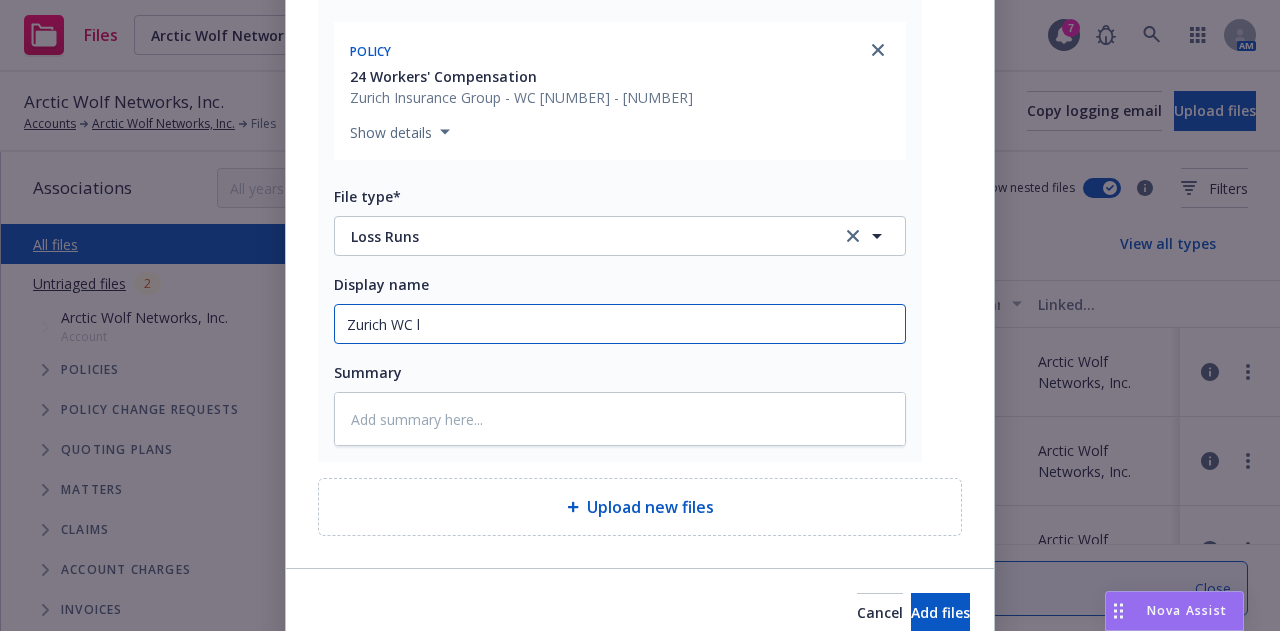 type on "x" 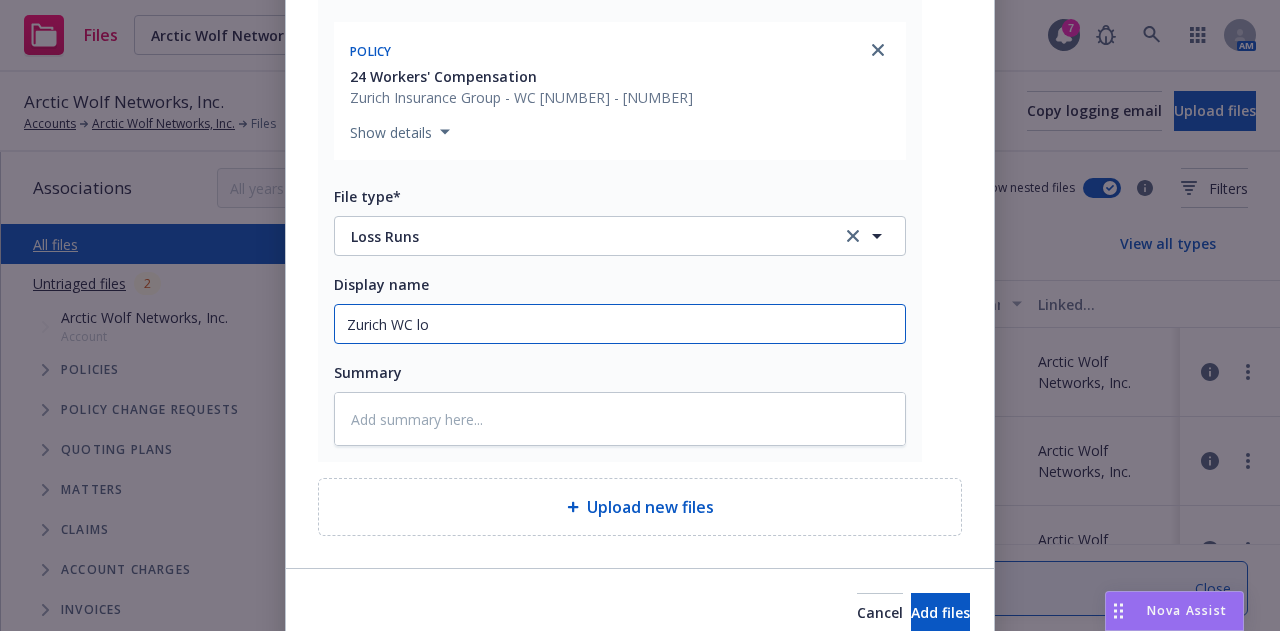 type on "x" 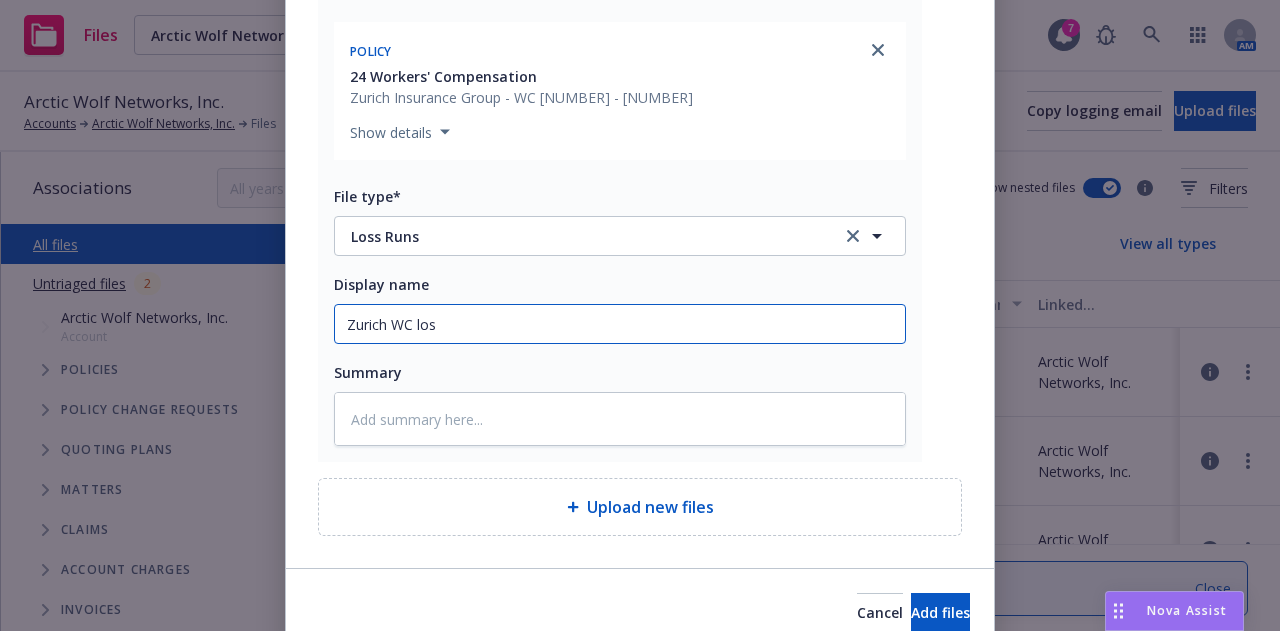 type on "x" 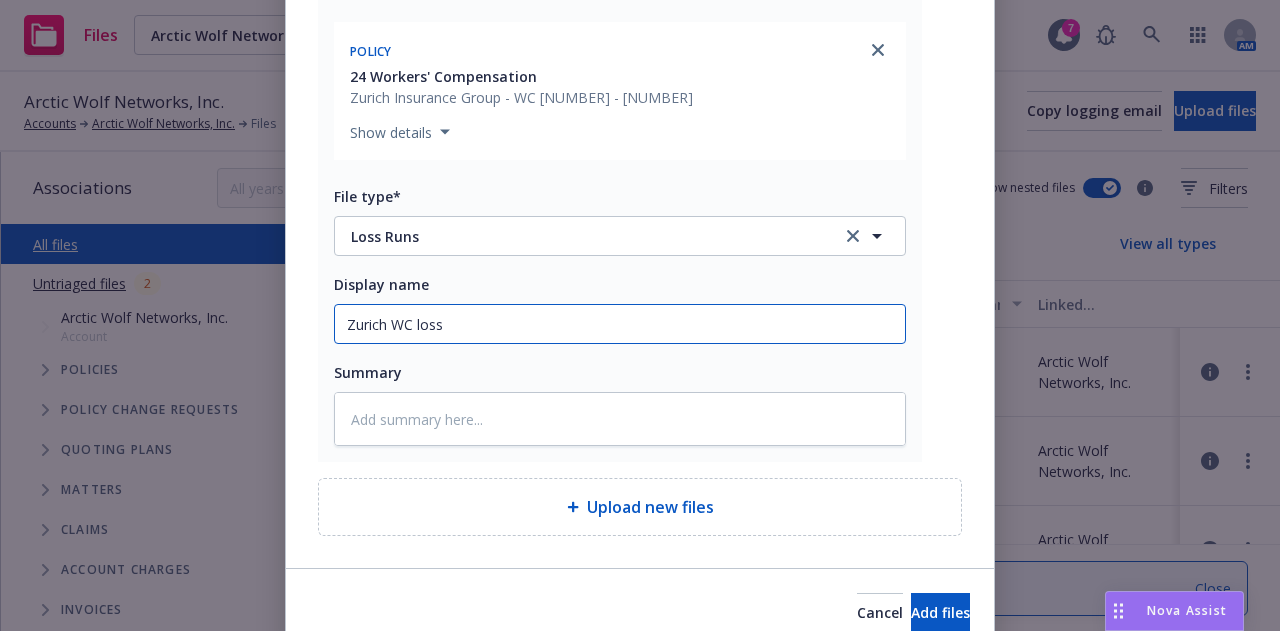 type on "Zurich WC loss" 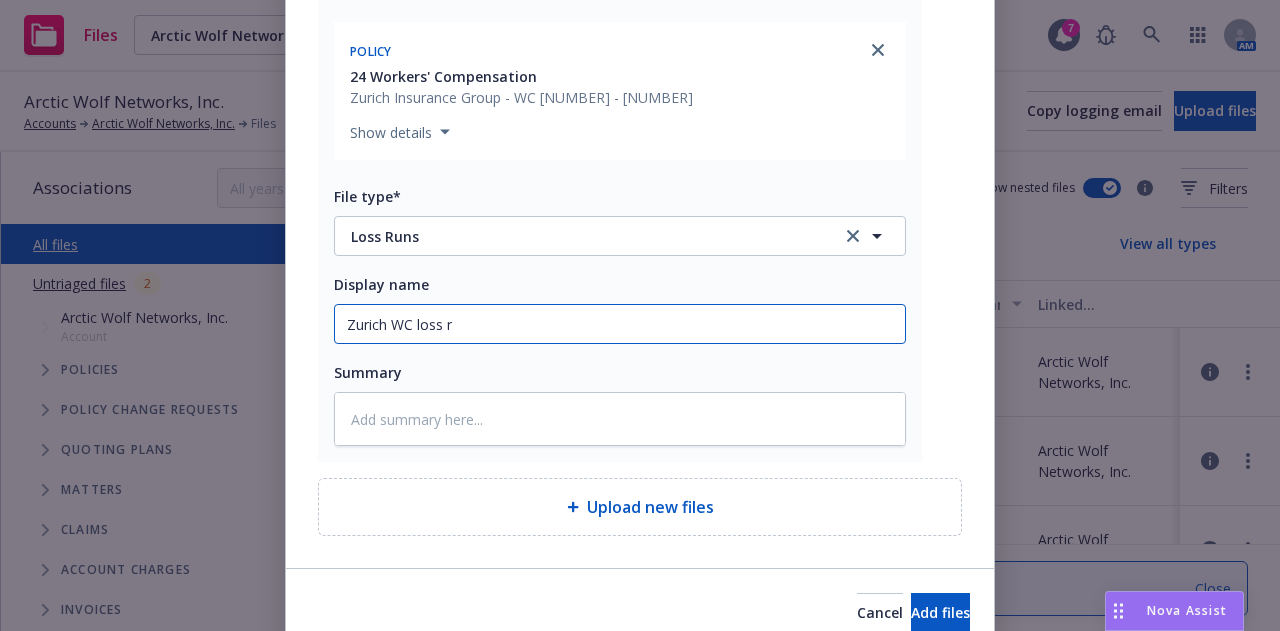 type on "x" 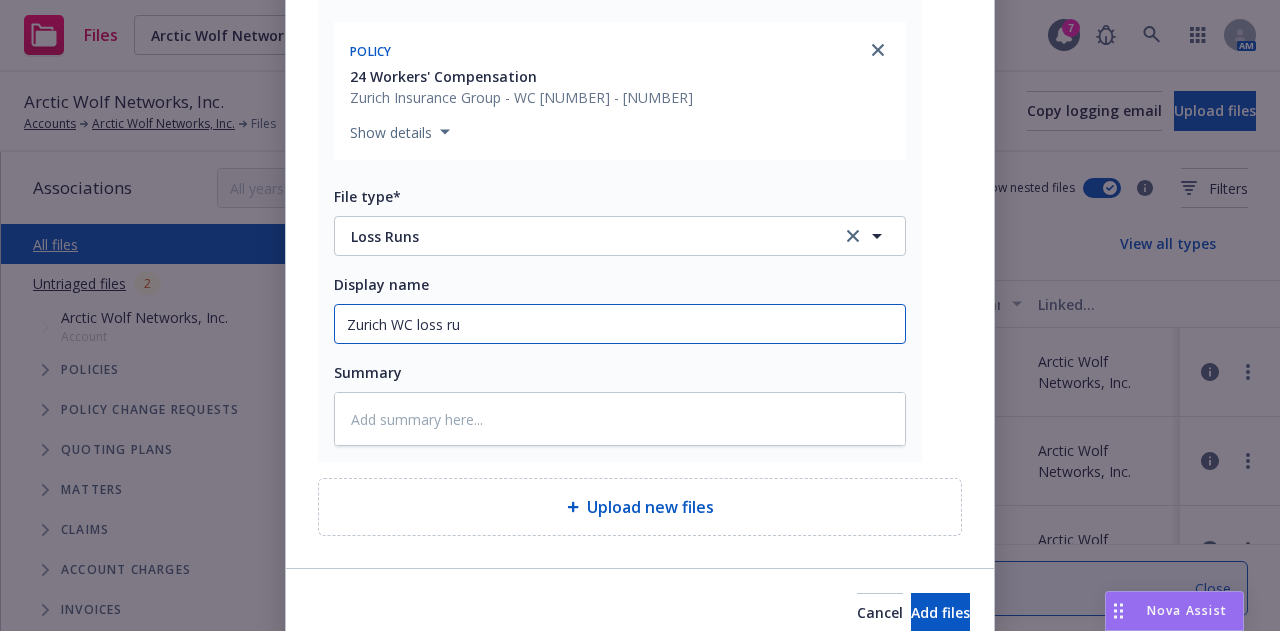 type on "x" 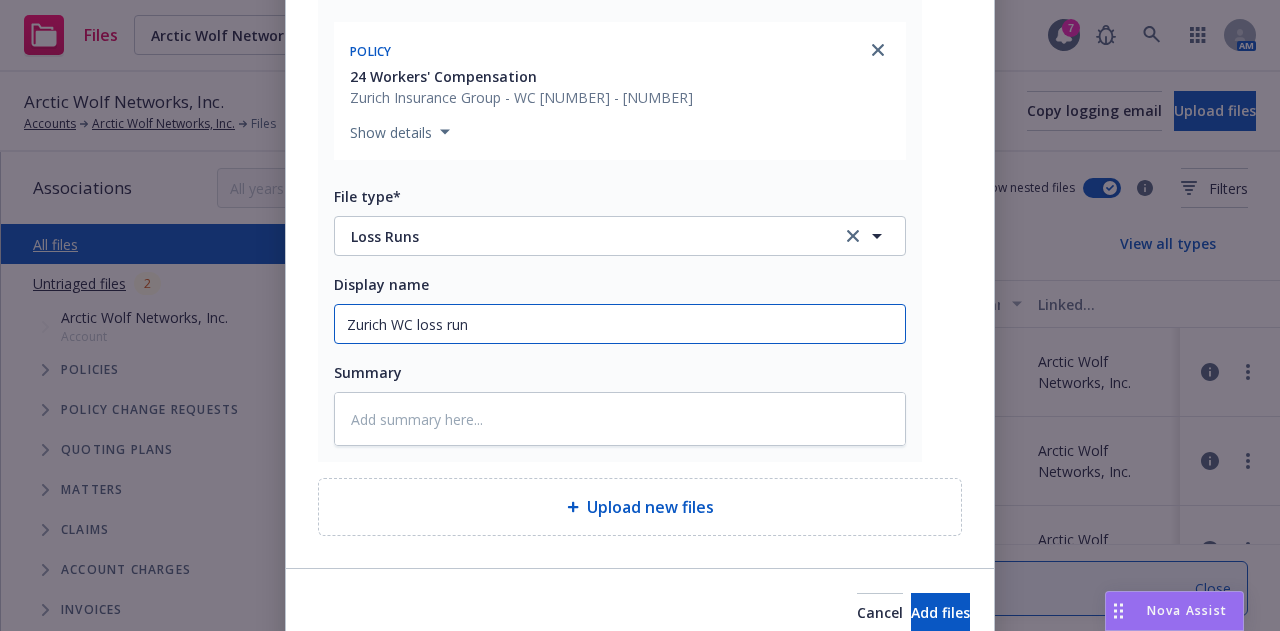 type on "x" 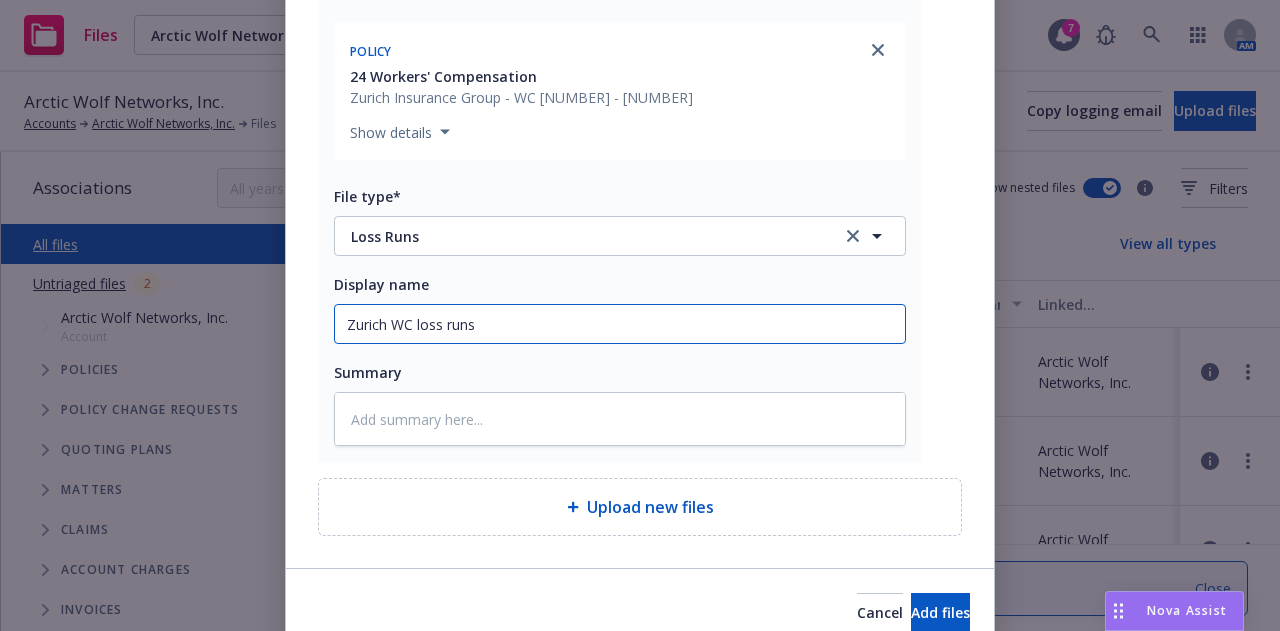 type on "Zurich WC loss runs" 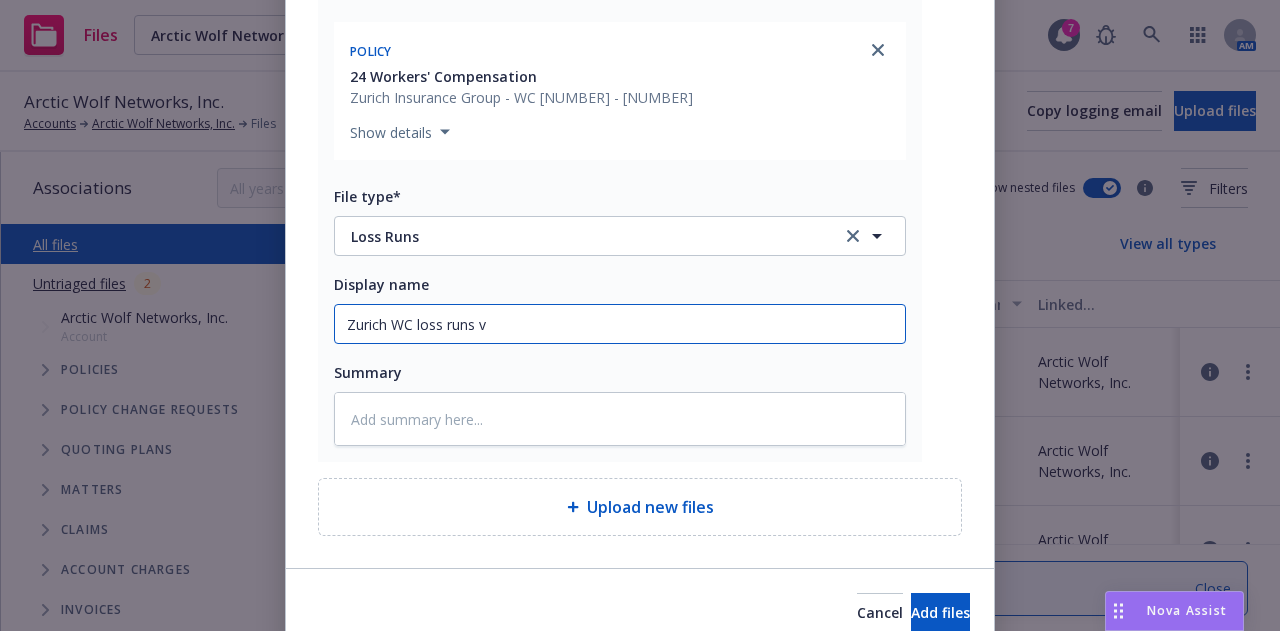 type on "x" 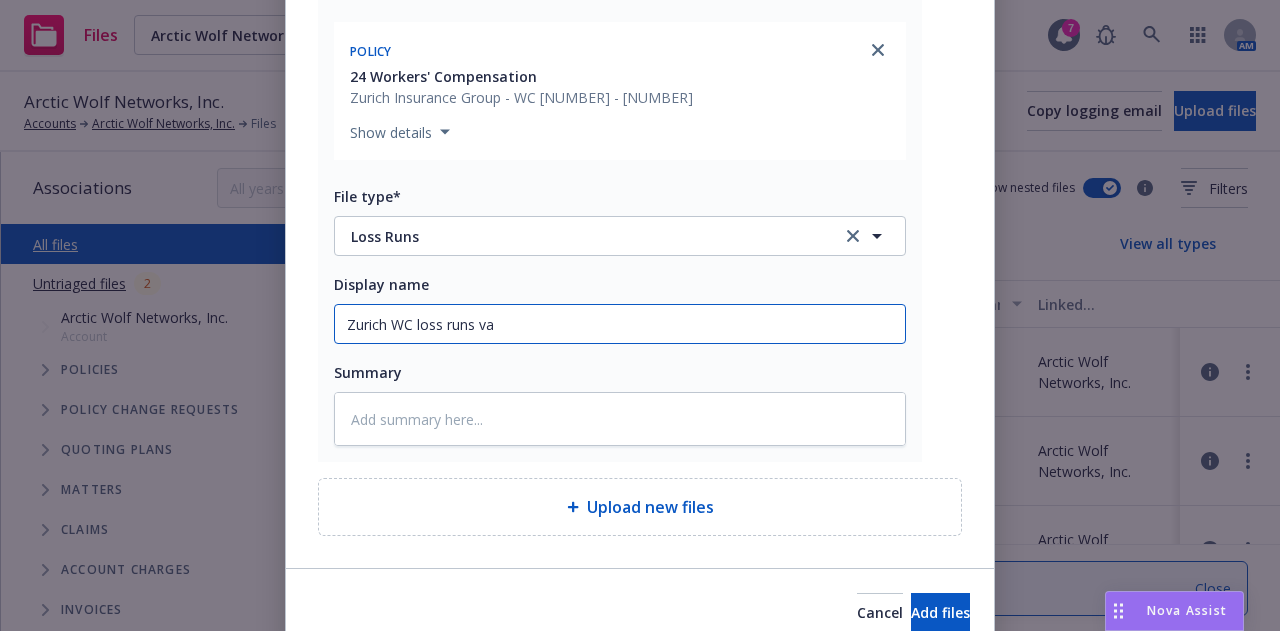 type on "Zurich WC loss runs val" 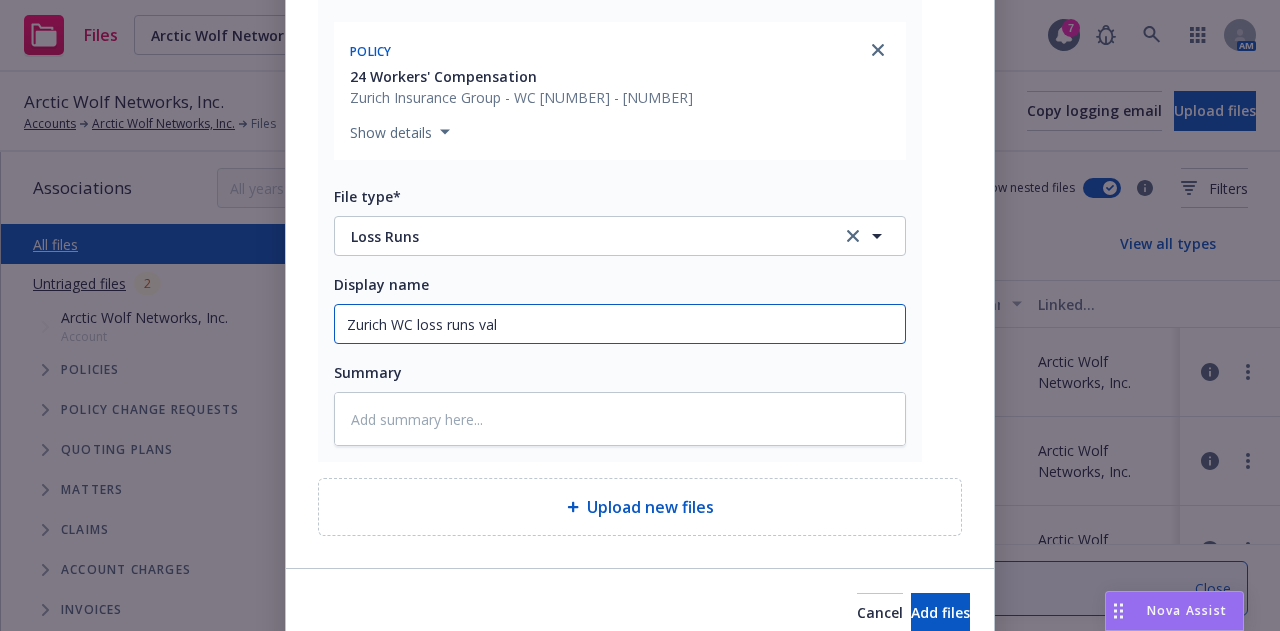 type on "x" 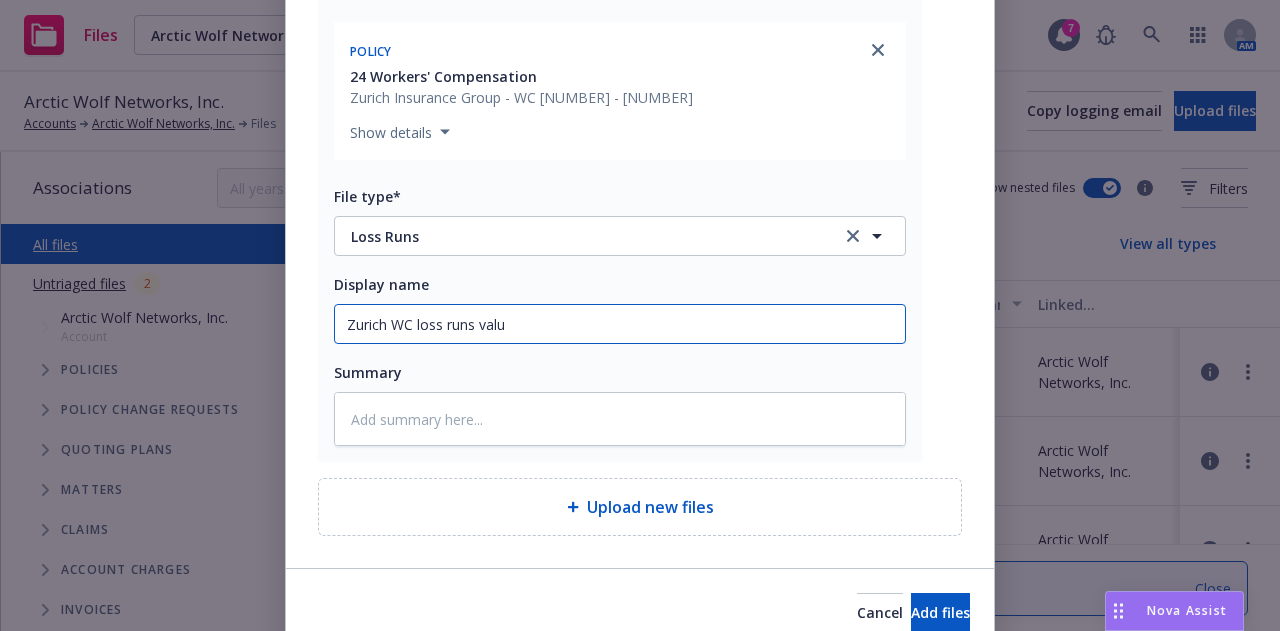 type on "x" 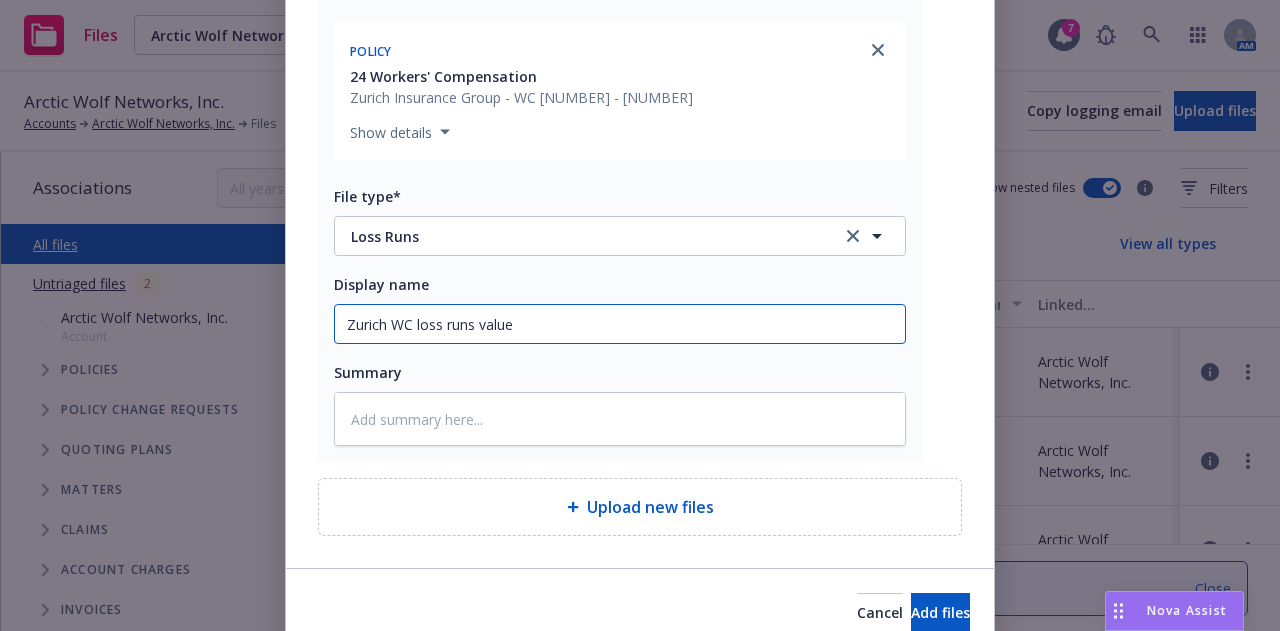 type on "x" 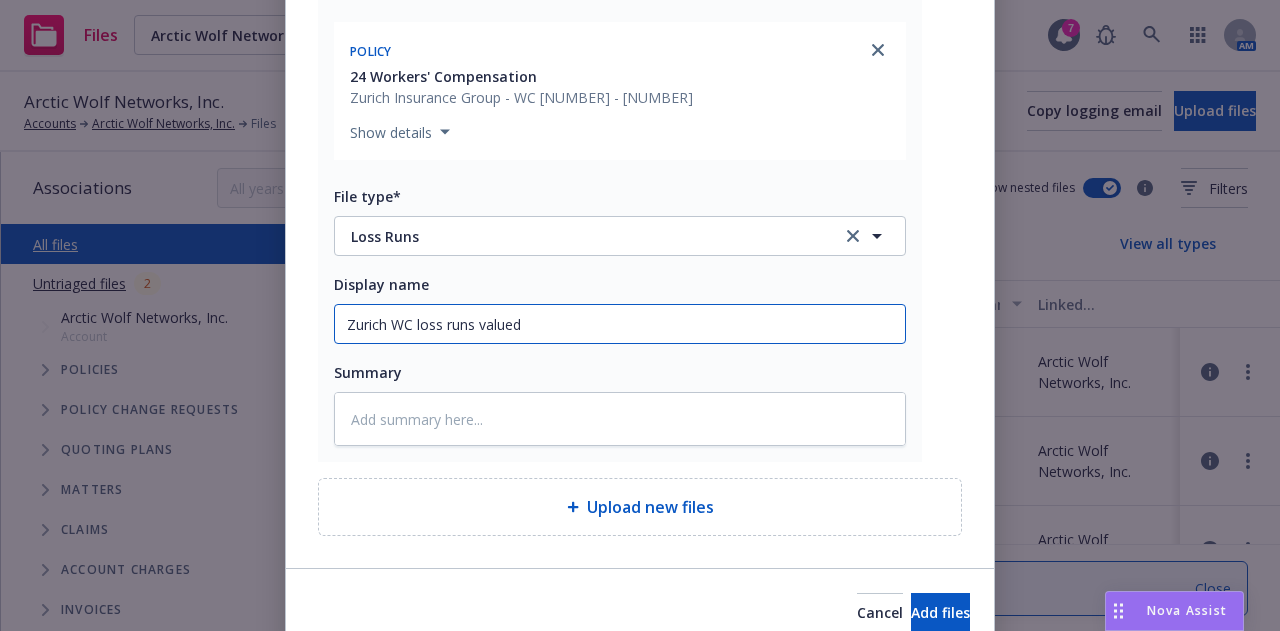 type on "x" 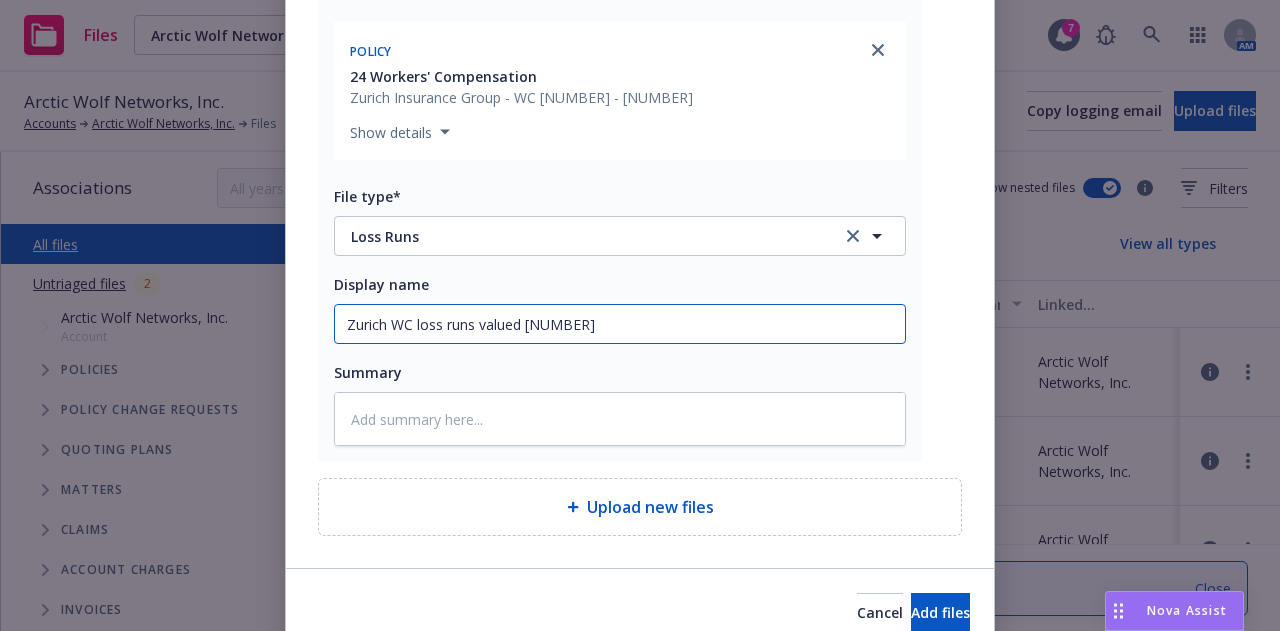 type on "x" 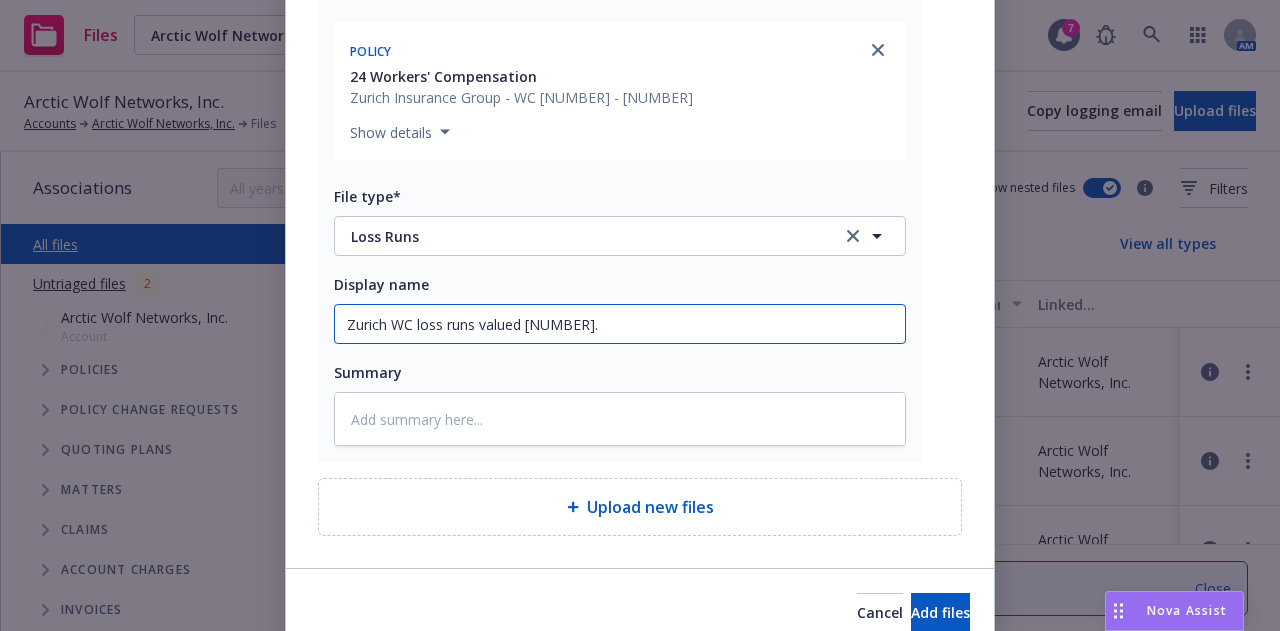 type on "x" 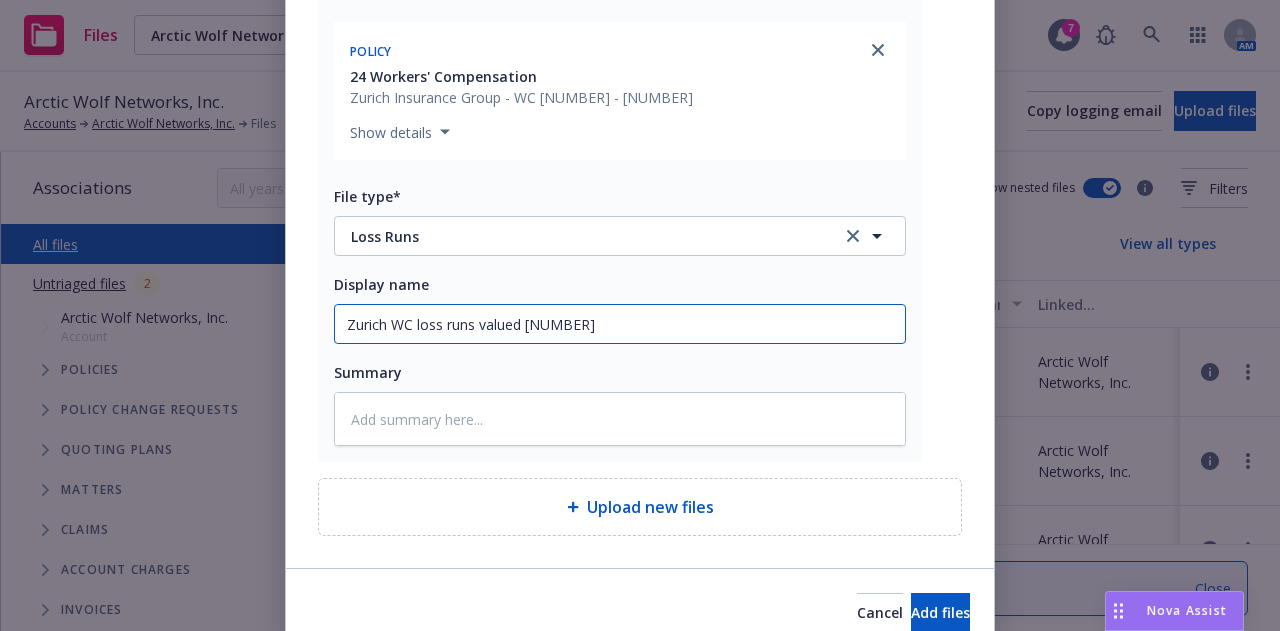 type on "x" 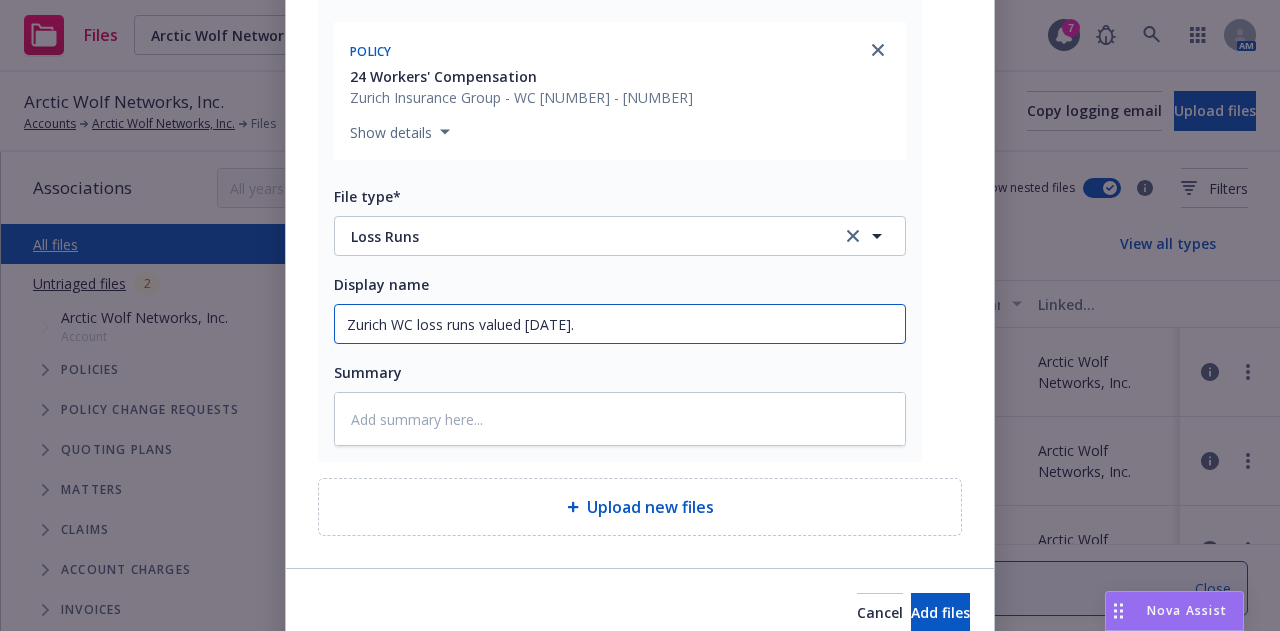 type on "x" 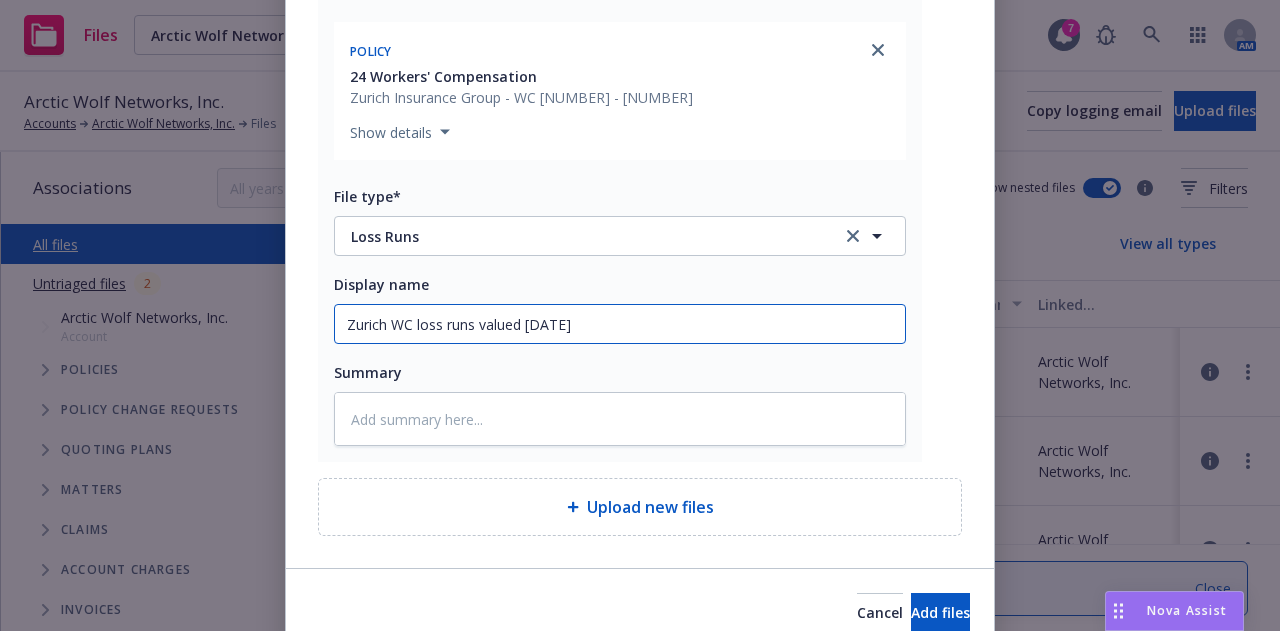 type on "x" 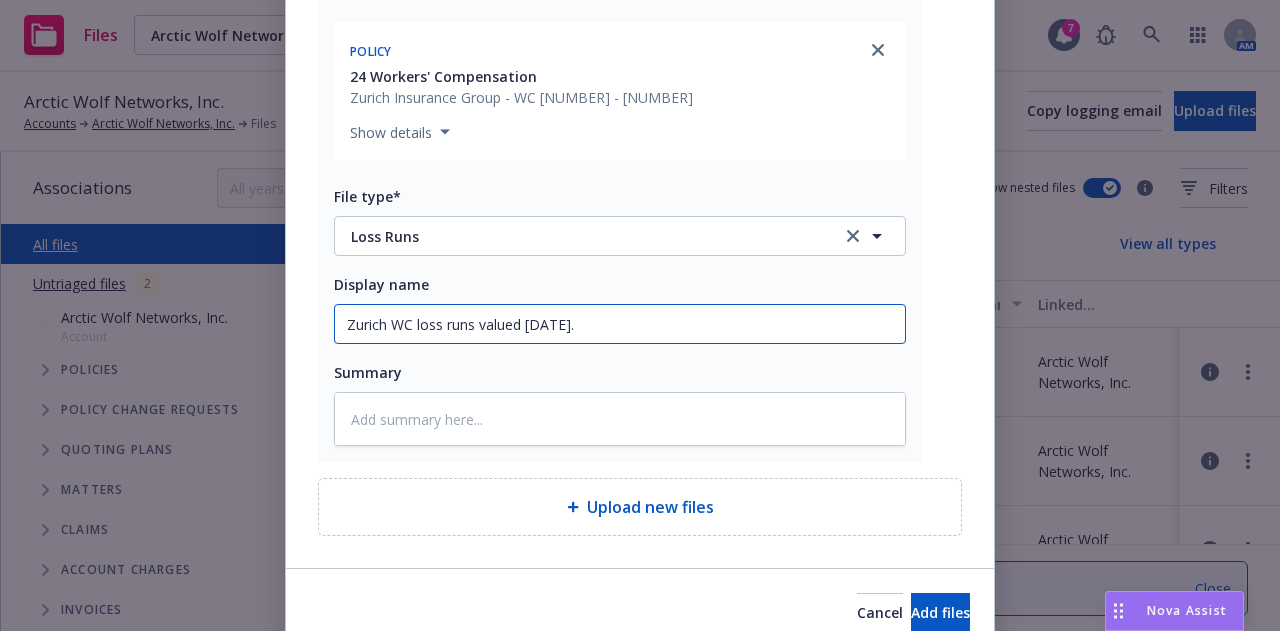 type on "x" 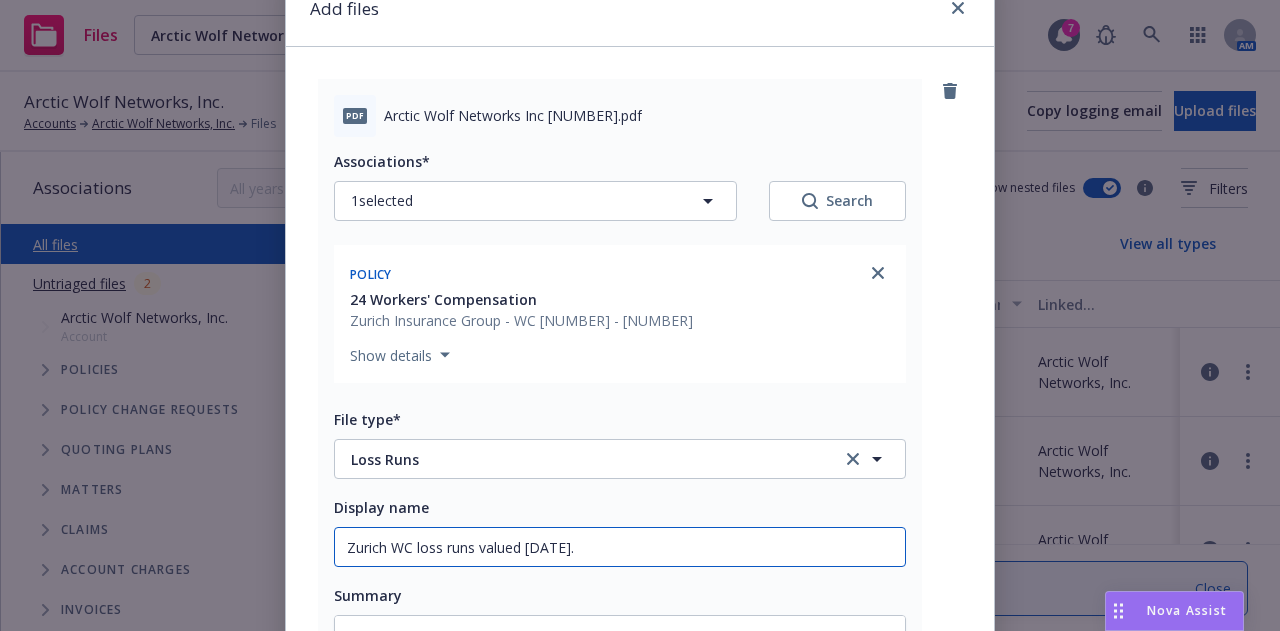 scroll, scrollTop: 406, scrollLeft: 0, axis: vertical 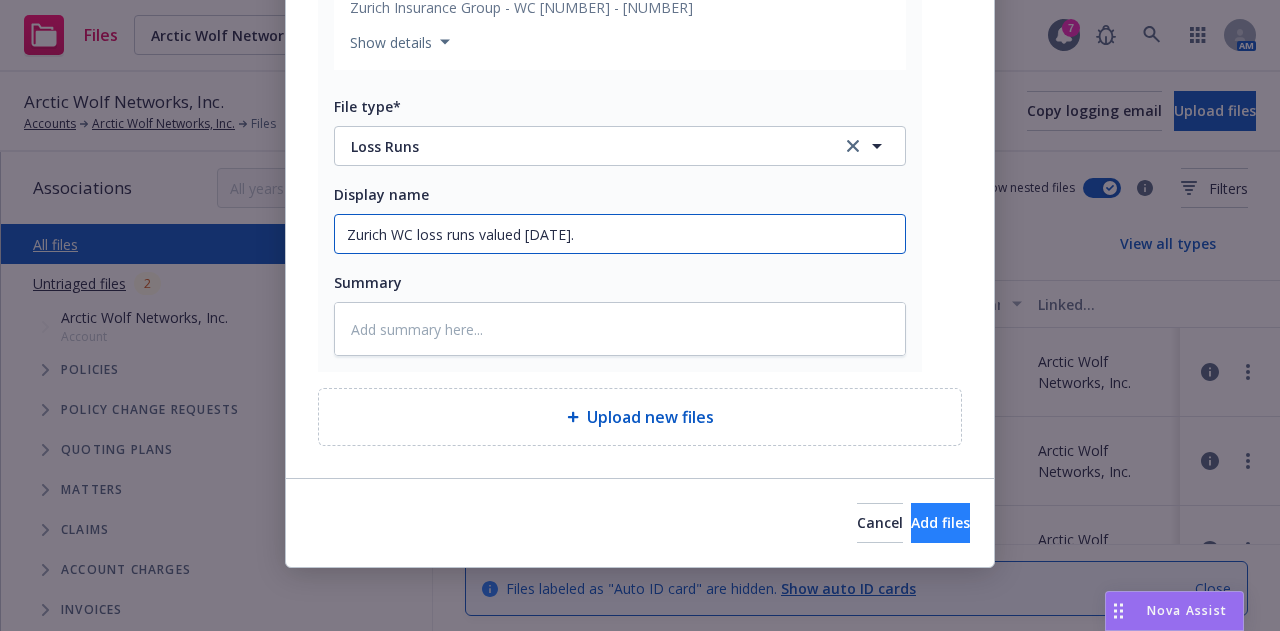 type on "Zurich WC loss runs valued [DATE]." 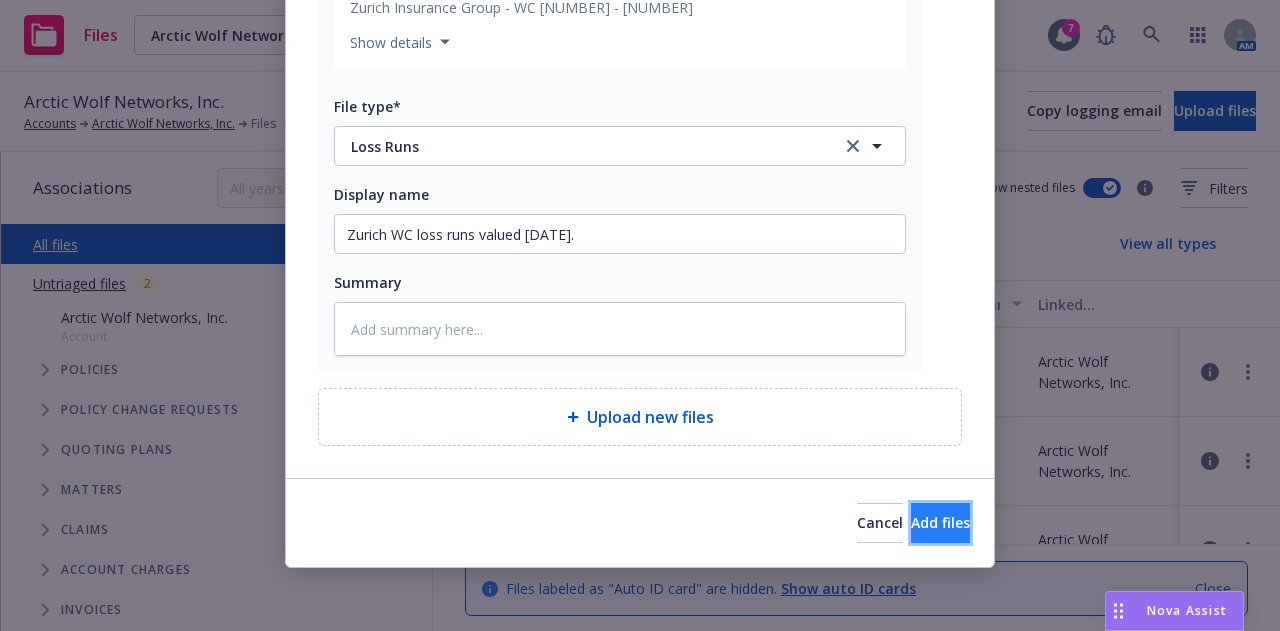 click on "Add files" at bounding box center (940, 523) 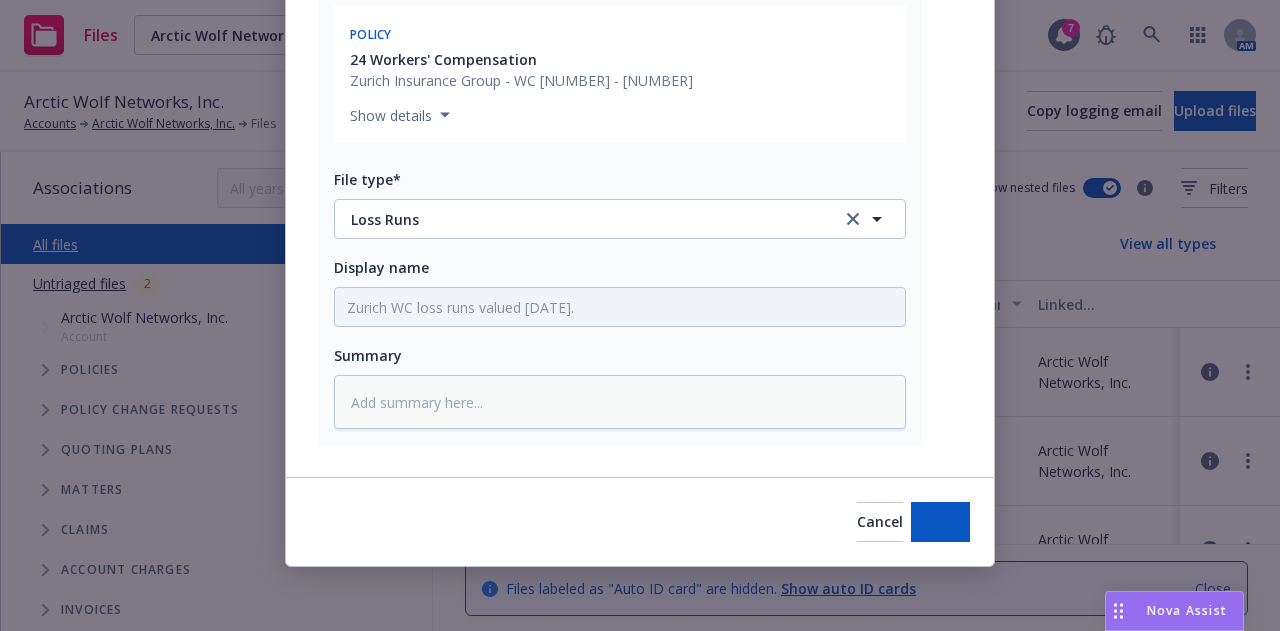 scroll, scrollTop: 332, scrollLeft: 0, axis: vertical 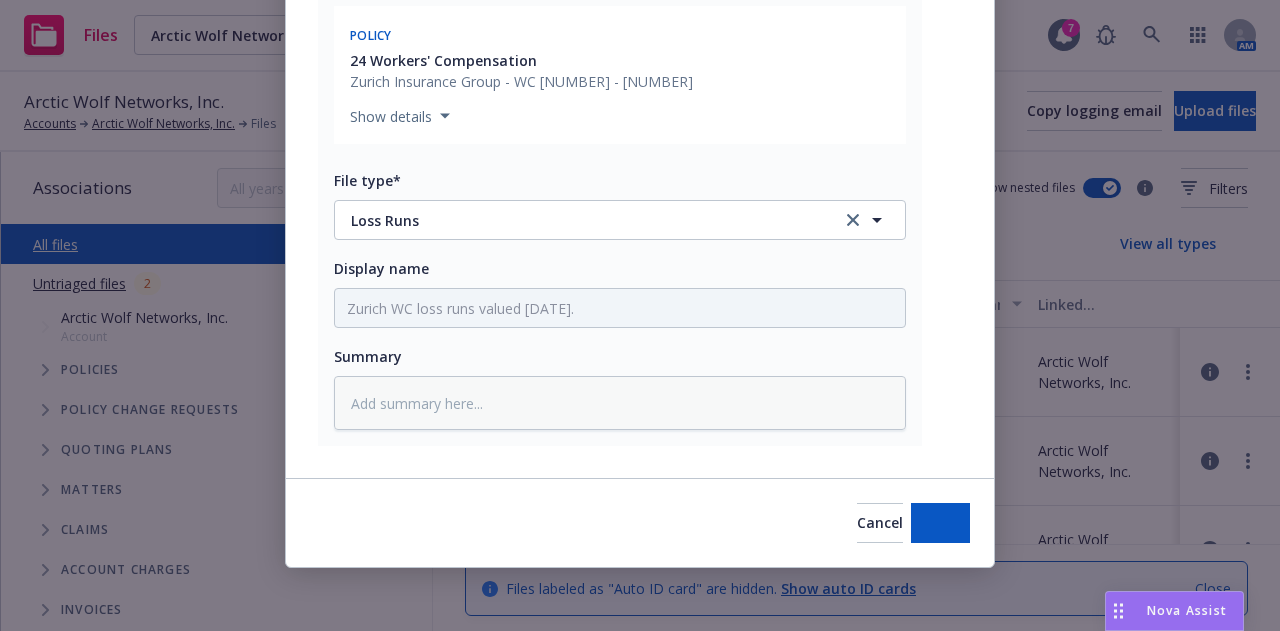 type on "x" 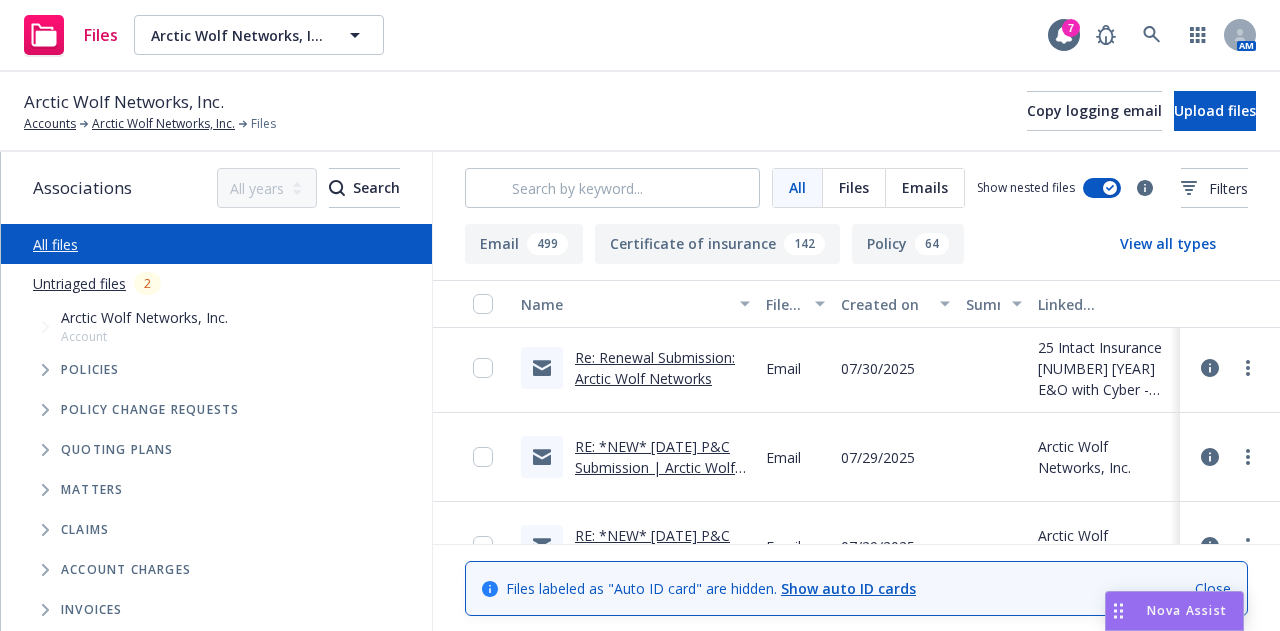 scroll, scrollTop: 886, scrollLeft: 0, axis: vertical 